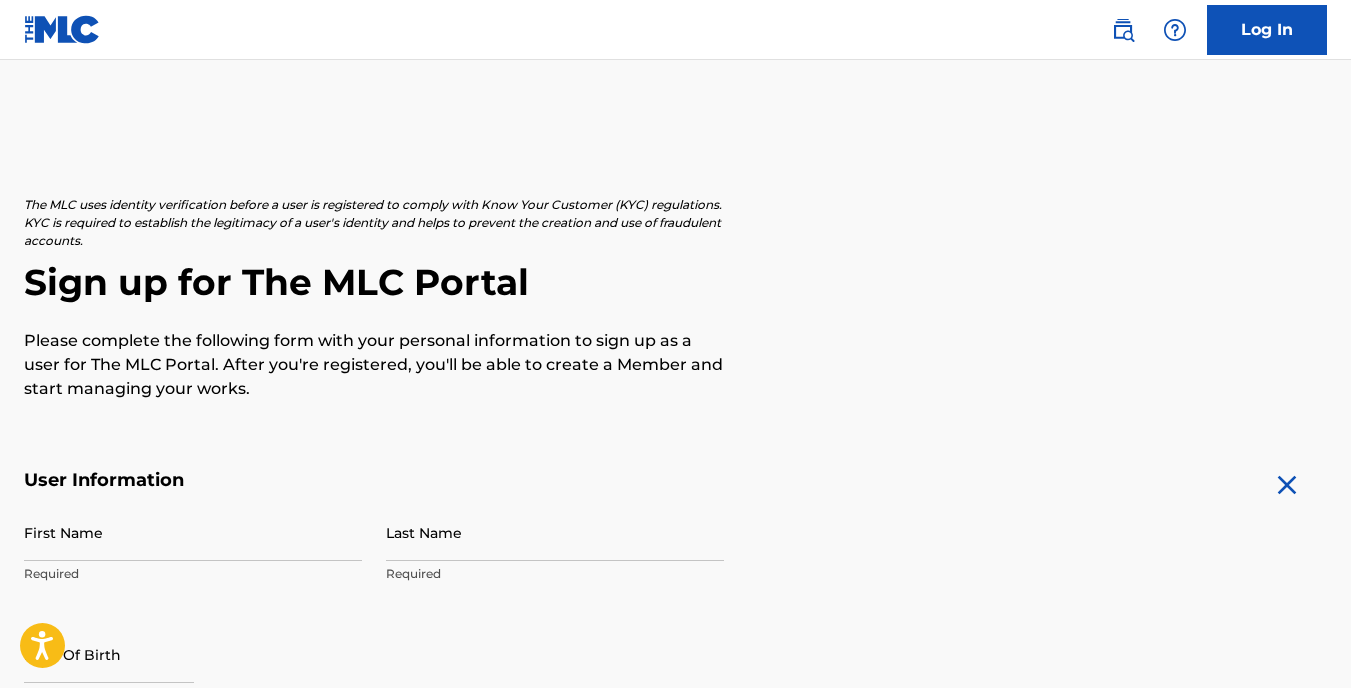 scroll, scrollTop: 387, scrollLeft: 0, axis: vertical 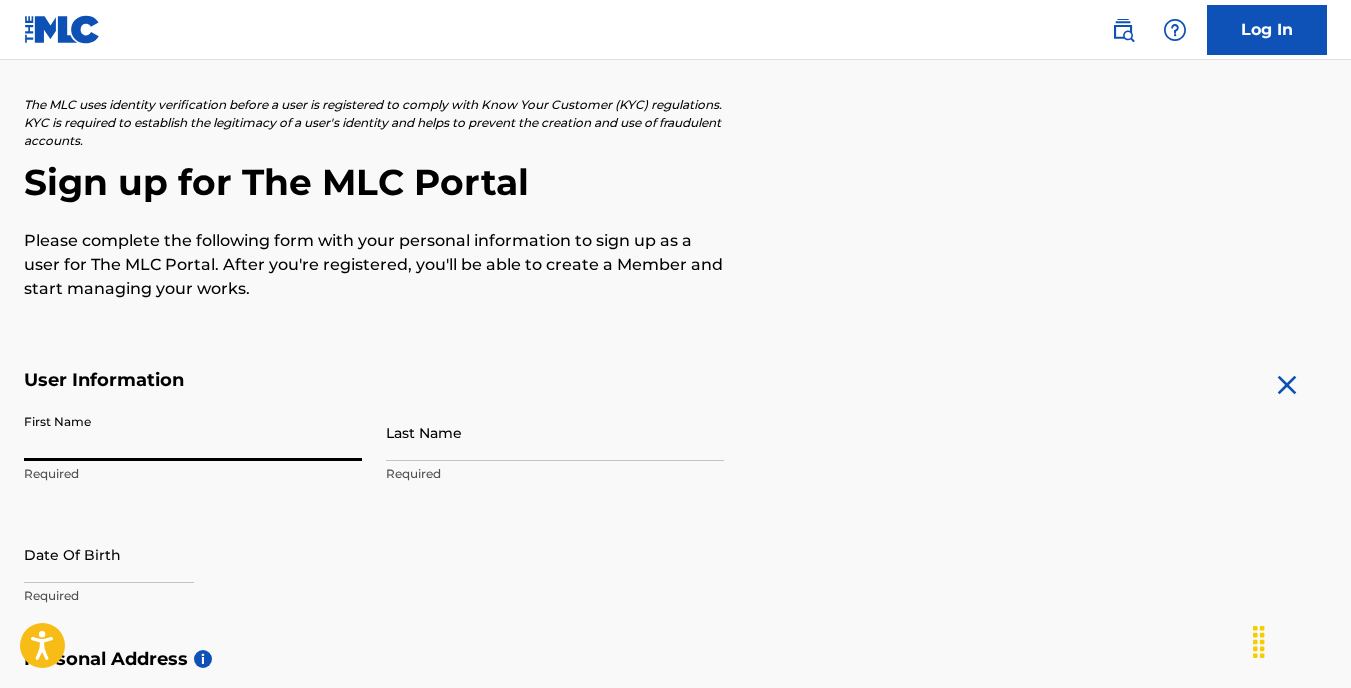 click on "First Name" at bounding box center [193, 432] 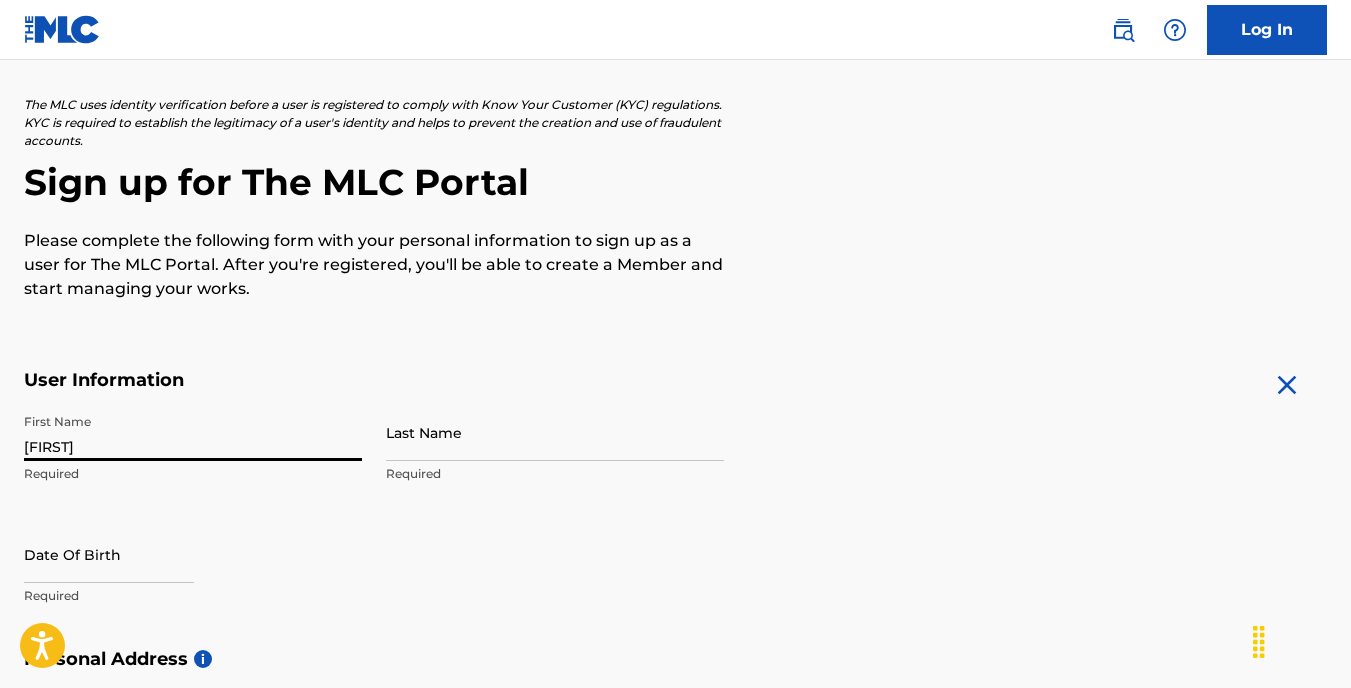 type on "[FIRST]" 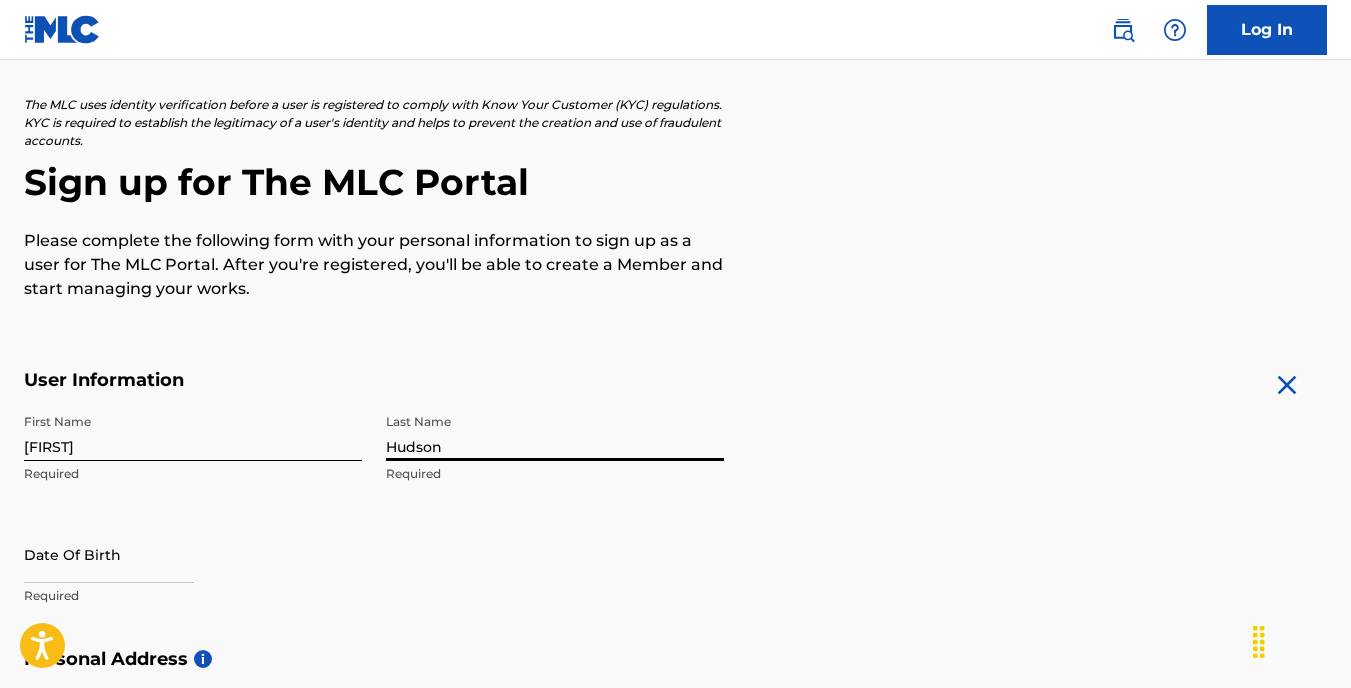 type on "Hudson" 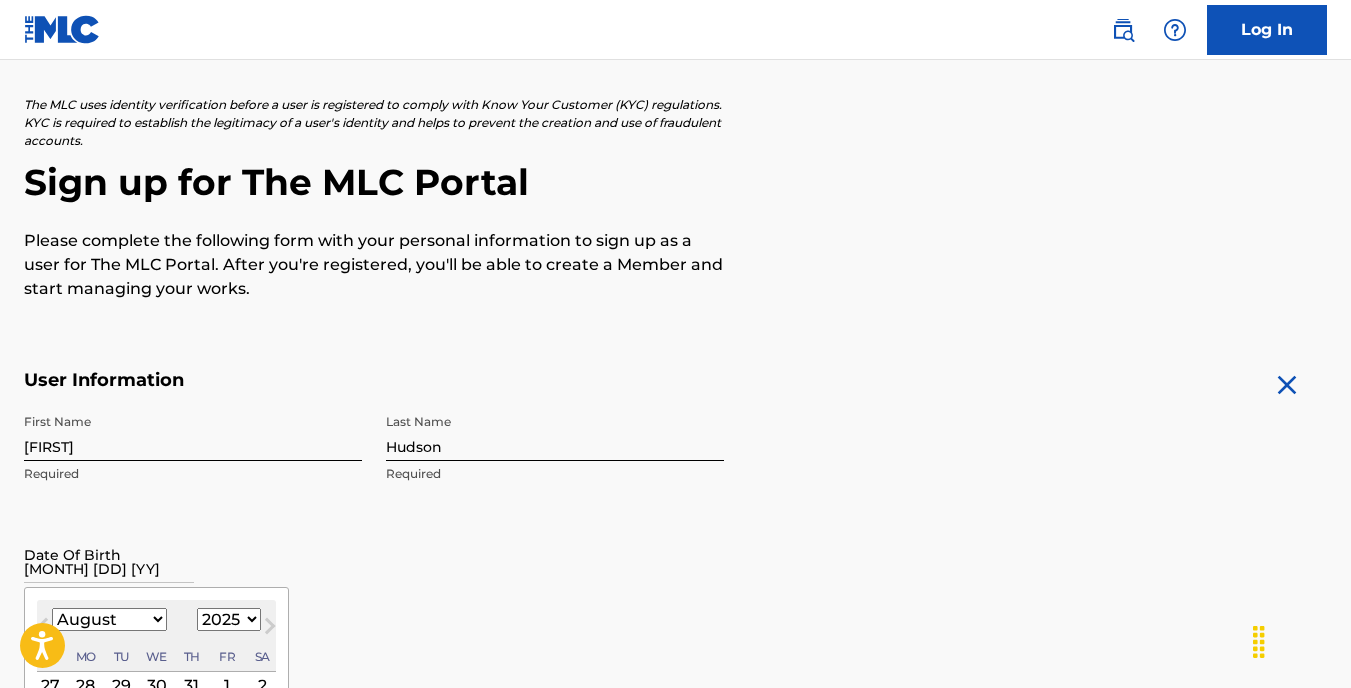 type on "[MONTH] [DD] [YYYY]" 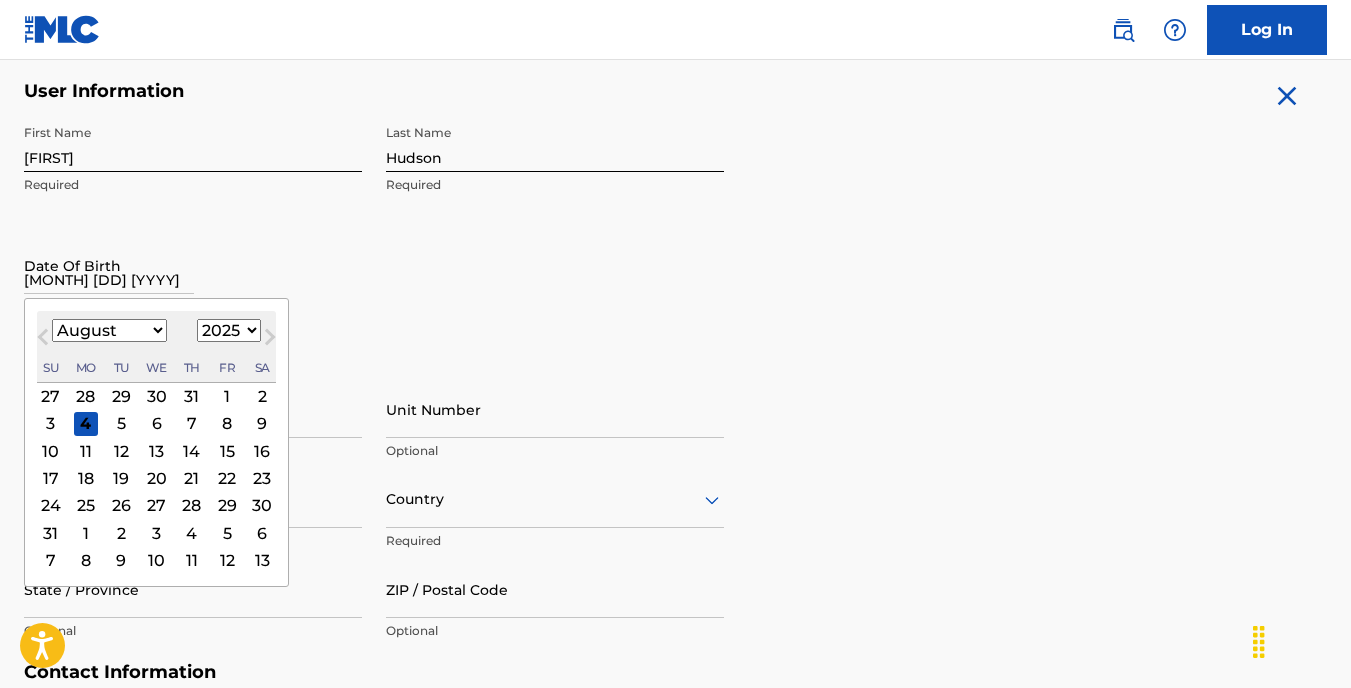 scroll, scrollTop: 400, scrollLeft: 0, axis: vertical 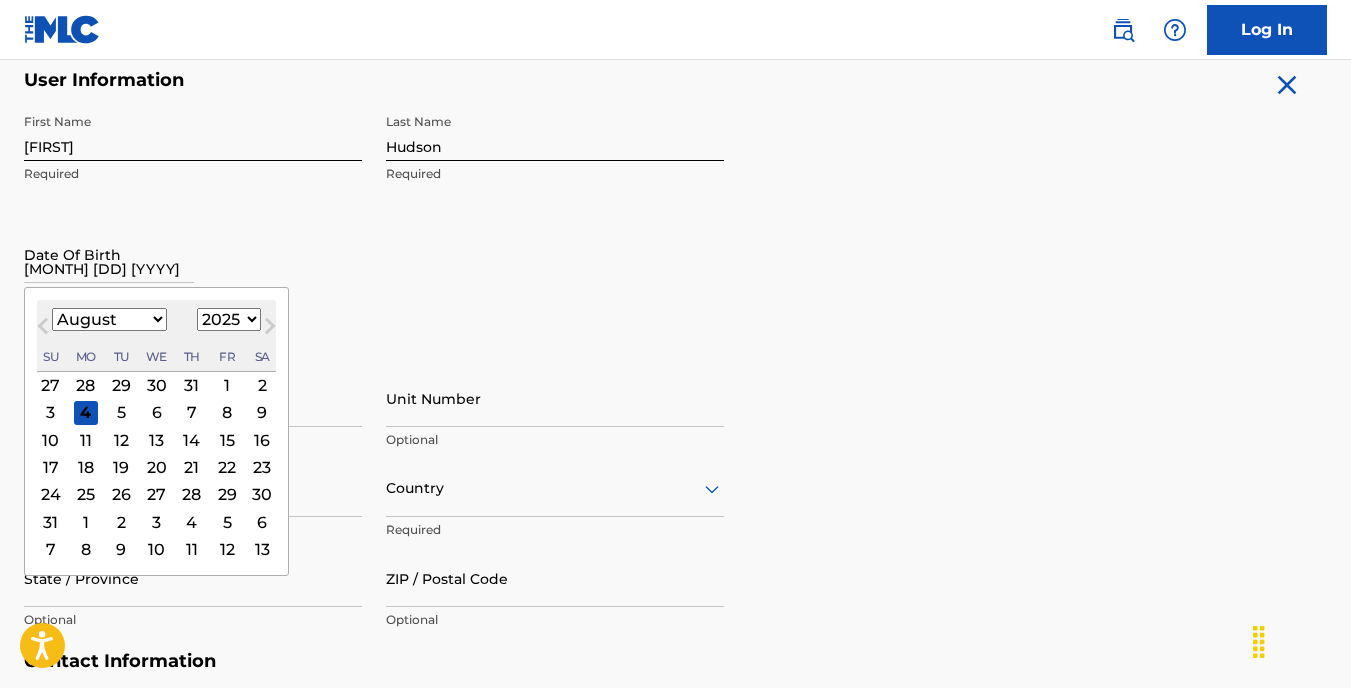 click on "Date Of Birth [MONTH] [DD] [YYYY] Previous Month Next Month August 2025 January February March April May June July August September October November December 1899 1900 1901 1902 1903 1904 1905 1906 1907 1908 1909 1910 1911 1912 1913 1914 1915 1916 1917 1918 1919 1920 1921 1922 1923 1924 1925 1926 1927 1928 1929 1930 1931 1932 1933 1934 1935 1936 1937 1938 1939 1940 1941 1942 1943 1944 1945 1946 1947 1948 1949 1950 1951 1952 1953 1954 1955 1956 1957 1958 1959 1960 1961 1962 1963 1964 1965 1966 1967 1968 1969 1970 1971 1972 1973 1974 1975 1976 1977 1978 1979 1980 1981 1982 1983 1984 1985 1986 1987 1988 1989 1990 1991 1992 1993 1994 1995 1996 1997 1998 1999 2000 2001 2002 2003 2004 2005 2006 2007 2008 2009 2010 2011 2012 2013 2014 2015 2016 2017 2018 2019 2020 2021 2022 2023 2024 2025 2026 2027 2028 2029 2030 2031 2032 2033 2034 2035 2036 2037 2038 2039 2040 2041 2042 2043 2044 2045 2046 2047 2048 2049 2050 2051 2052 2053 2054 2055 2056 2057 2058 2059 2060 2061 2062 2063 2064 2065 2066 2067 2068 2069 2070 2071 2072 2073" at bounding box center [193, 271] 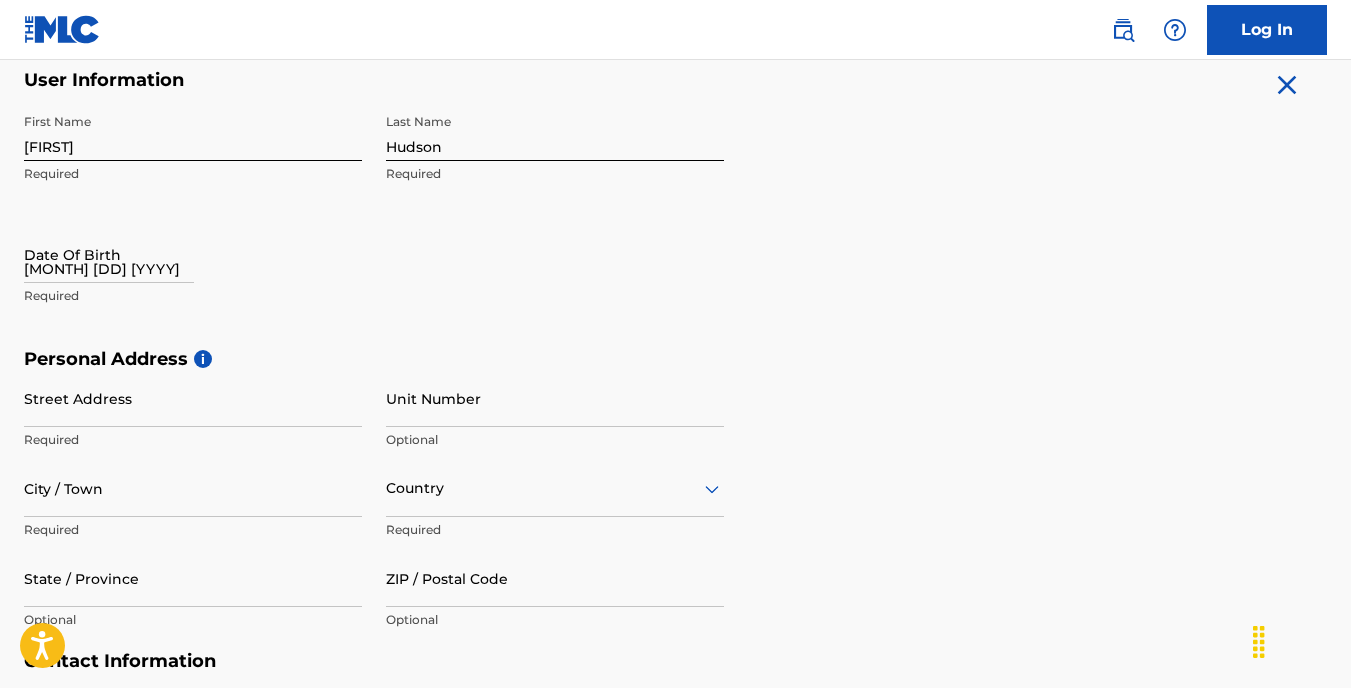 click on "[MONTH] [DD] [YYYY]" at bounding box center [109, 254] 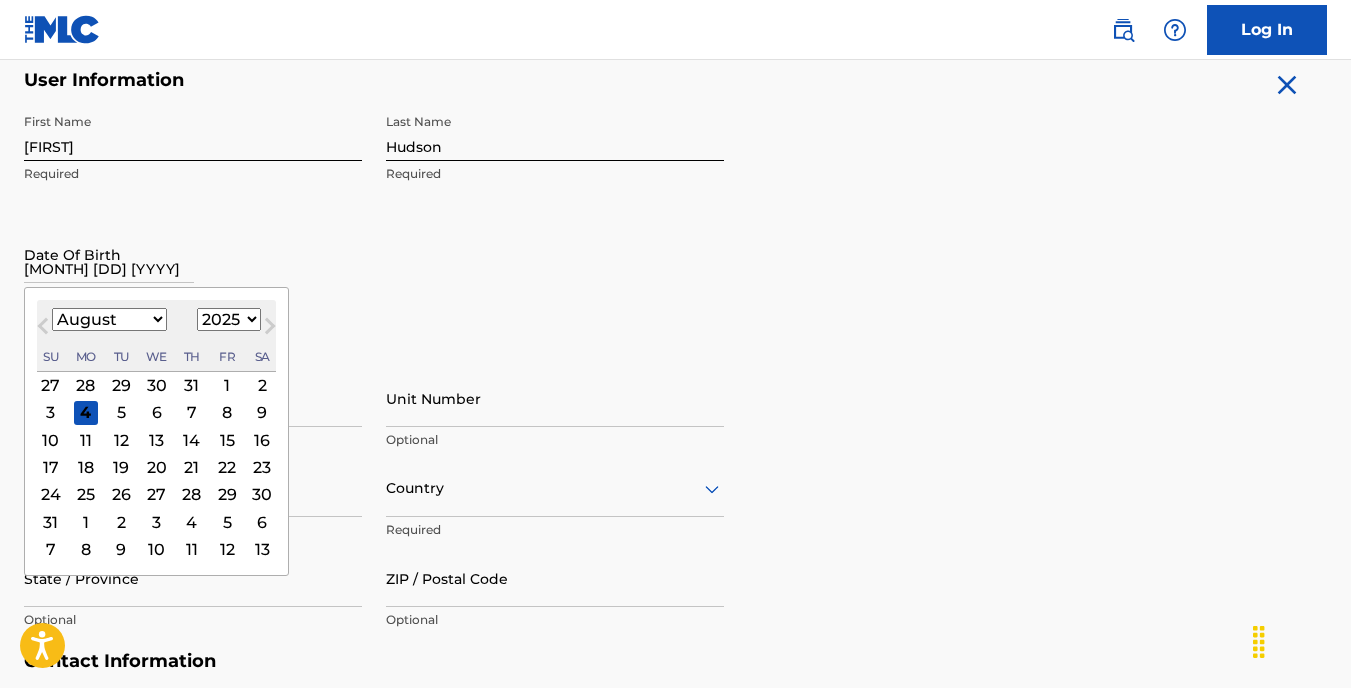 click on "January February March April May June July August September October November December" at bounding box center (109, 320) 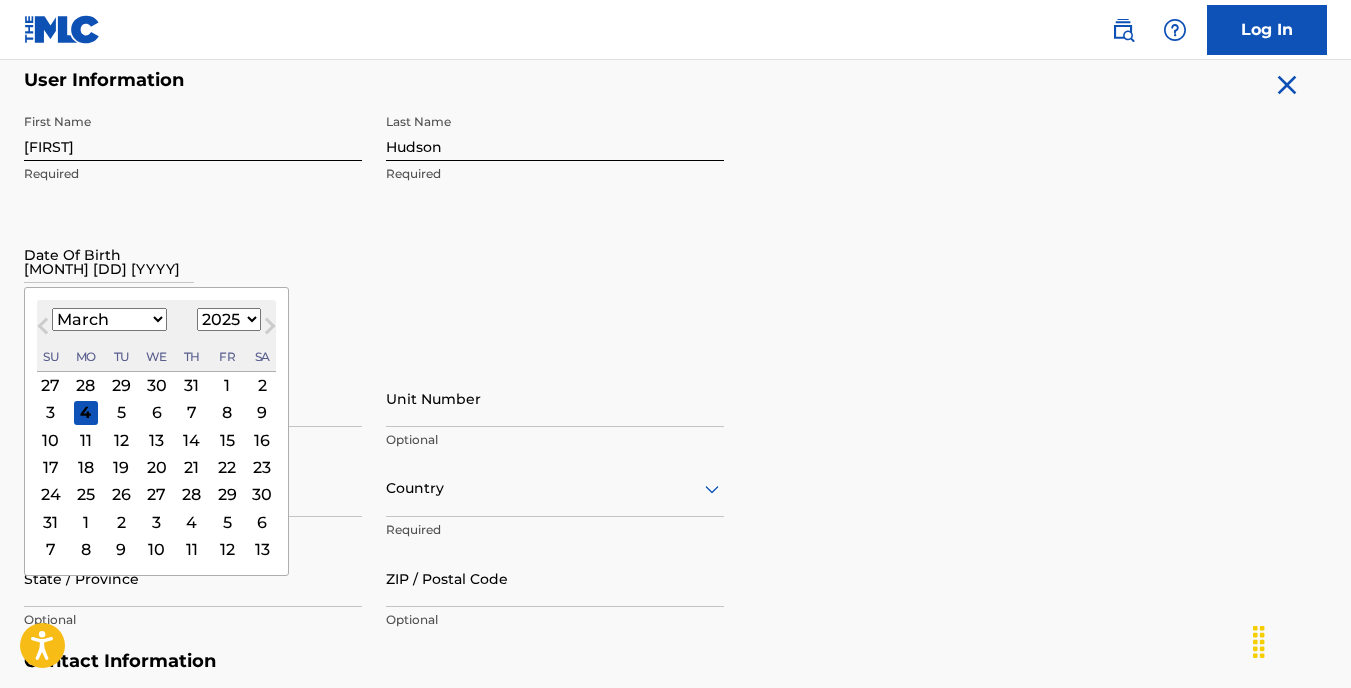 click on "January February March April May June July August September October November December" at bounding box center (109, 319) 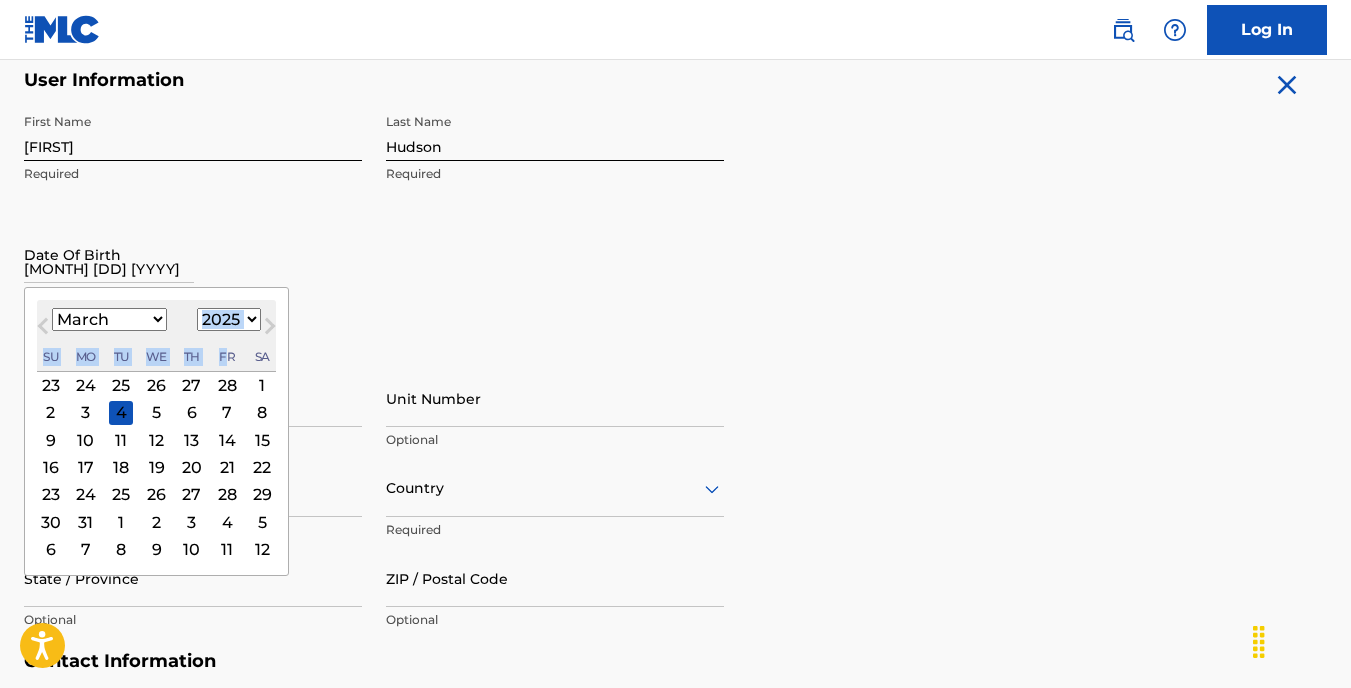 click on "[MONTH] [YYYY] January February March April May June July August September October November December 1899 1900 1901 1902 1903 1904 1905 1906 1907 1908 1909 1910 1911 1912 1913 1914 1915 1916 1917 1918 1919 1920 1921 1922 1923 1924 1925 1926 1927 1928 1929 1930 1931 1932 1933 1934 1935 1936 1937 1938 1939 1940 1941 1942 1943 1944 1945 1946 1947 1948 1949 1950 1951 1952 1953 1954 1955 1956 1957 1958 1959 1960 1961 1962 1963 1964 1965 1966 1967 1968 1969 1970 1971 1972 1973 1974 1975 1976 1977 1978 1979 1980 1981 1982 1983 1984 1985 1986 1987 1988 1989 1990 1991 1992 1993 1994 1995 1996 1997 1998 1999 2000 2001 2002 2003 2004 2005 2006 2007 2008 2009 2010 2011 2012 2013 2014 2015 2016 2017 2018 2019 2020 2021 2022 2023 2024 2025 2026 2027 2028 2029 2030 2031 2032 2033 2034 2035 2036 2037 2038 2039 2040 2041 2042 2043 2044 2045 2046 2047 2048 2049 2050 2051 2052 2053 2054 2055 2056 2057 2058 2059 2060 2061 2062 2063 2064 2065 2066 2067 2068 2069 2070 2071 2072 2073 2074 2075 2076 2077 2078 2079 2080 2081 2082 2083" at bounding box center (156, 336) 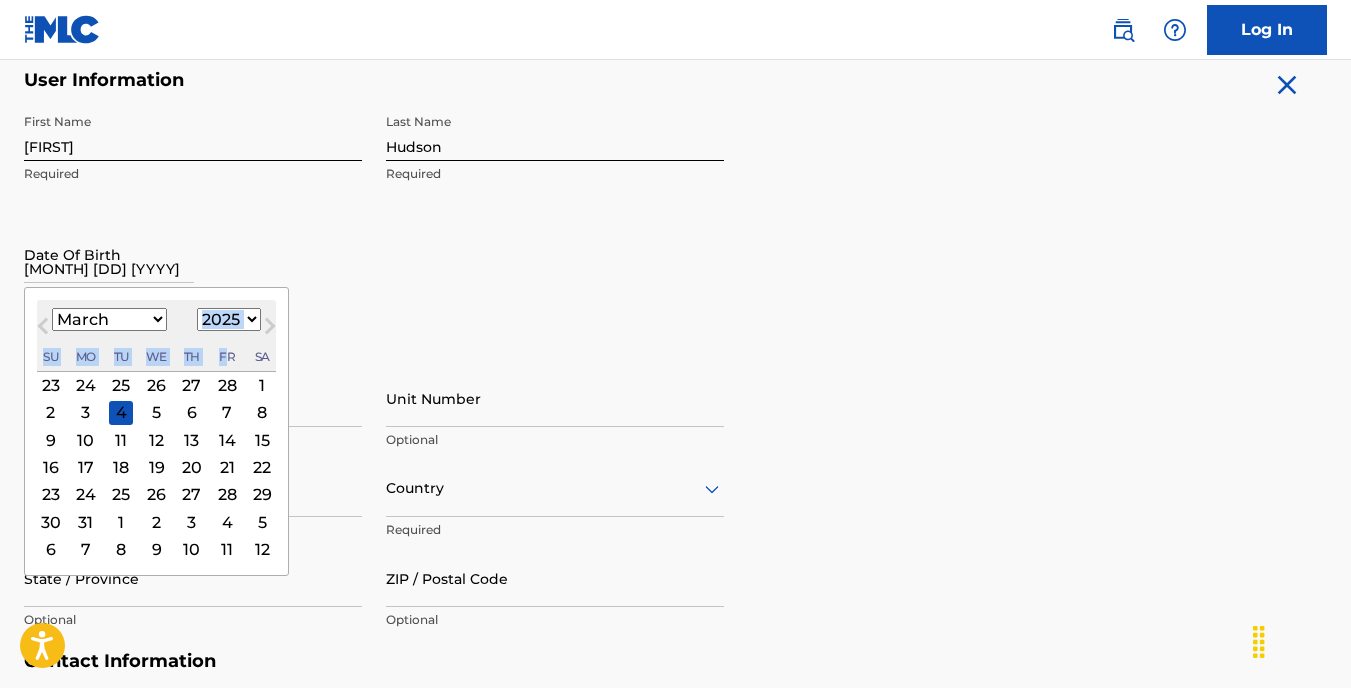 click on "1899 1900 1901 1902 1903 1904 1905 1906 1907 1908 1909 1910 1911 1912 1913 1914 1915 1916 1917 1918 1919 1920 1921 1922 1923 1924 1925 1926 1927 1928 1929 1930 1931 1932 1933 1934 1935 1936 1937 1938 1939 1940 1941 1942 1943 1944 1945 1946 1947 1948 1949 1950 1951 1952 1953 1954 1955 1956 1957 1958 1959 1960 1961 1962 1963 1964 1965 1966 1967 1968 1969 1970 1971 1972 1973 1974 1975 1976 1977 1978 1979 1980 1981 1982 1983 1984 1985 1986 1987 1988 1989 1990 1991 1992 1993 1994 1995 1996 1997 1998 1999 2000 2001 2002 2003 2004 2005 2006 2007 2008 2009 2010 2011 2012 2013 2014 2015 2016 2017 2018 2019 2020 2021 2022 2023 2024 2025 2026 2027 2028 2029 2030 2031 2032 2033 2034 2035 2036 2037 2038 2039 2040 2041 2042 2043 2044 2045 2046 2047 2048 2049 2050 2051 2052 2053 2054 2055 2056 2057 2058 2059 2060 2061 2062 2063 2064 2065 2066 2067 2068 2069 2070 2071 2072 2073 2074 2075 2076 2077 2078 2079 2080 2081 2082 2083 2084 2085 2086 2087 2088 2089 2090 2091 2092 2093 2094 2095 2096 2097 2098 2099 2100" at bounding box center (229, 319) 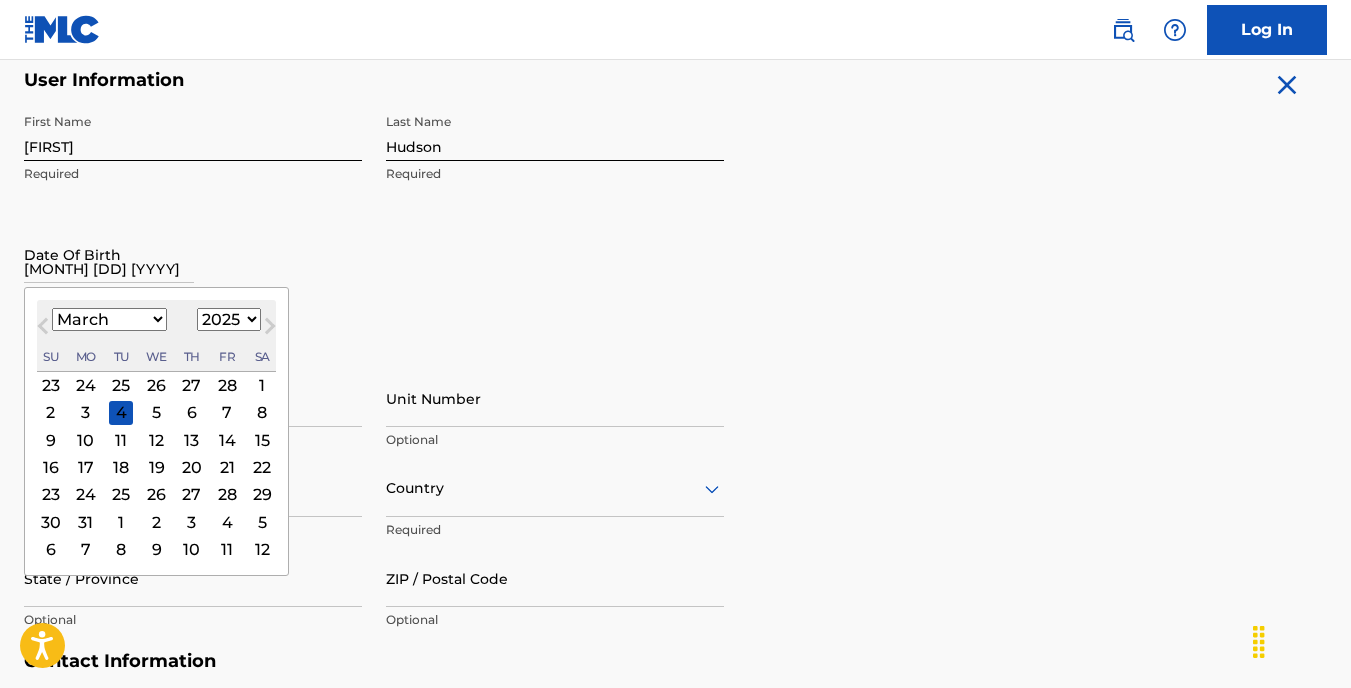 click on "Next Month" at bounding box center [270, 330] 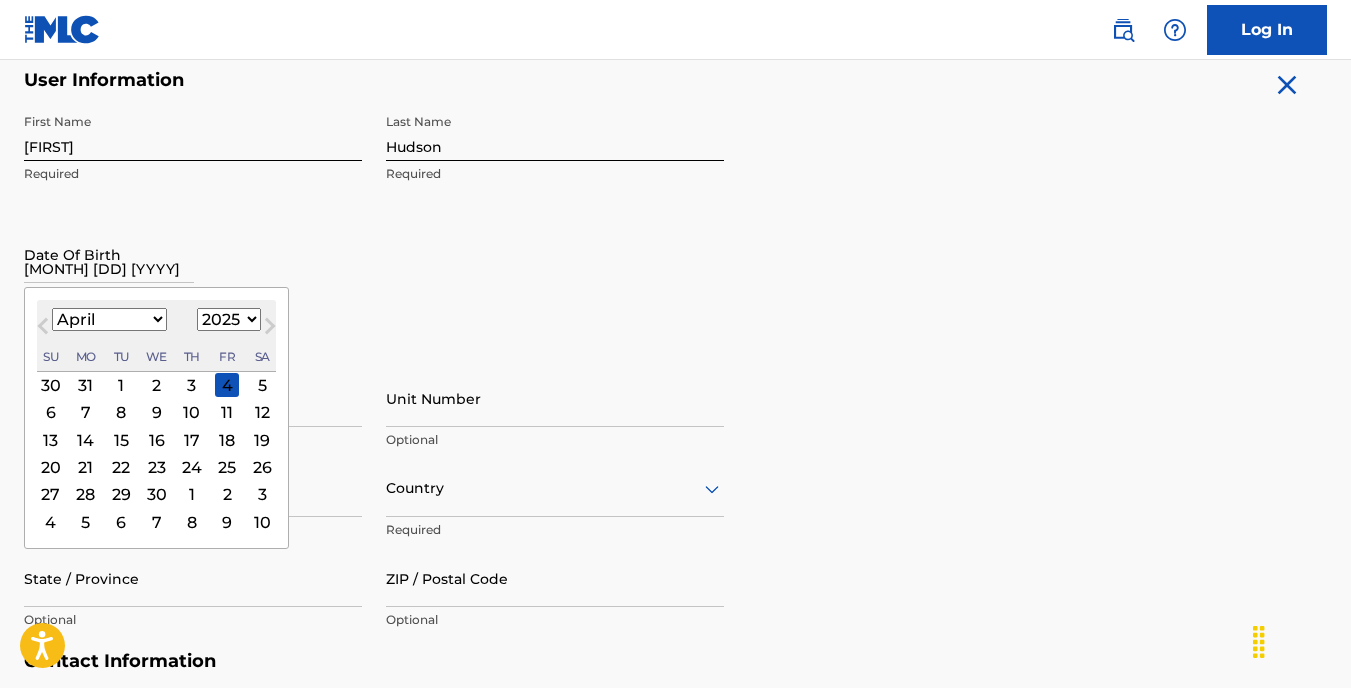 click on "Previous Month" at bounding box center (45, 329) 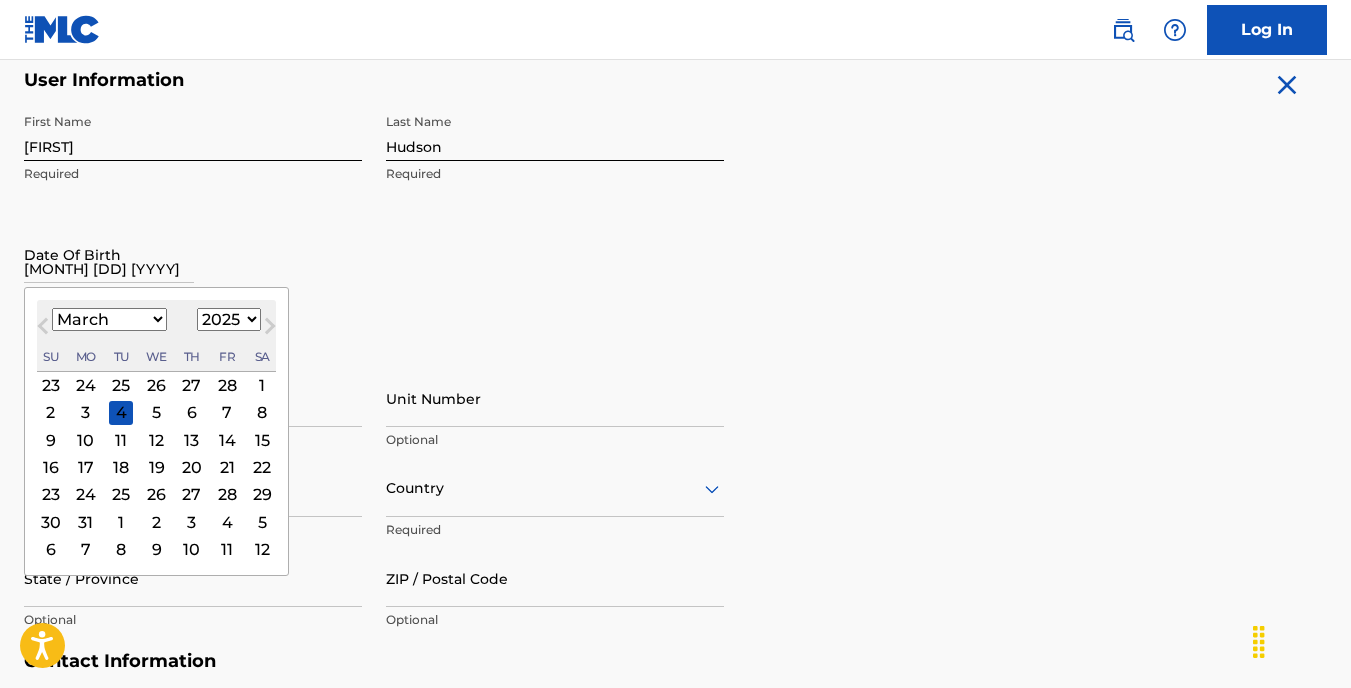 click on "1899 1900 1901 1902 1903 1904 1905 1906 1907 1908 1909 1910 1911 1912 1913 1914 1915 1916 1917 1918 1919 1920 1921 1922 1923 1924 1925 1926 1927 1928 1929 1930 1931 1932 1933 1934 1935 1936 1937 1938 1939 1940 1941 1942 1943 1944 1945 1946 1947 1948 1949 1950 1951 1952 1953 1954 1955 1956 1957 1958 1959 1960 1961 1962 1963 1964 1965 1966 1967 1968 1969 1970 1971 1972 1973 1974 1975 1976 1977 1978 1979 1980 1981 1982 1983 1984 1985 1986 1987 1988 1989 1990 1991 1992 1993 1994 1995 1996 1997 1998 1999 2000 2001 2002 2003 2004 2005 2006 2007 2008 2009 2010 2011 2012 2013 2014 2015 2016 2017 2018 2019 2020 2021 2022 2023 2024 2025 2026 2027 2028 2029 2030 2031 2032 2033 2034 2035 2036 2037 2038 2039 2040 2041 2042 2043 2044 2045 2046 2047 2048 2049 2050 2051 2052 2053 2054 2055 2056 2057 2058 2059 2060 2061 2062 2063 2064 2065 2066 2067 2068 2069 2070 2071 2072 2073 2074 2075 2076 2077 2078 2079 2080 2081 2082 2083 2084 2085 2086 2087 2088 2089 2090 2091 2092 2093 2094 2095 2096 2097 2098 2099 2100" at bounding box center (229, 319) 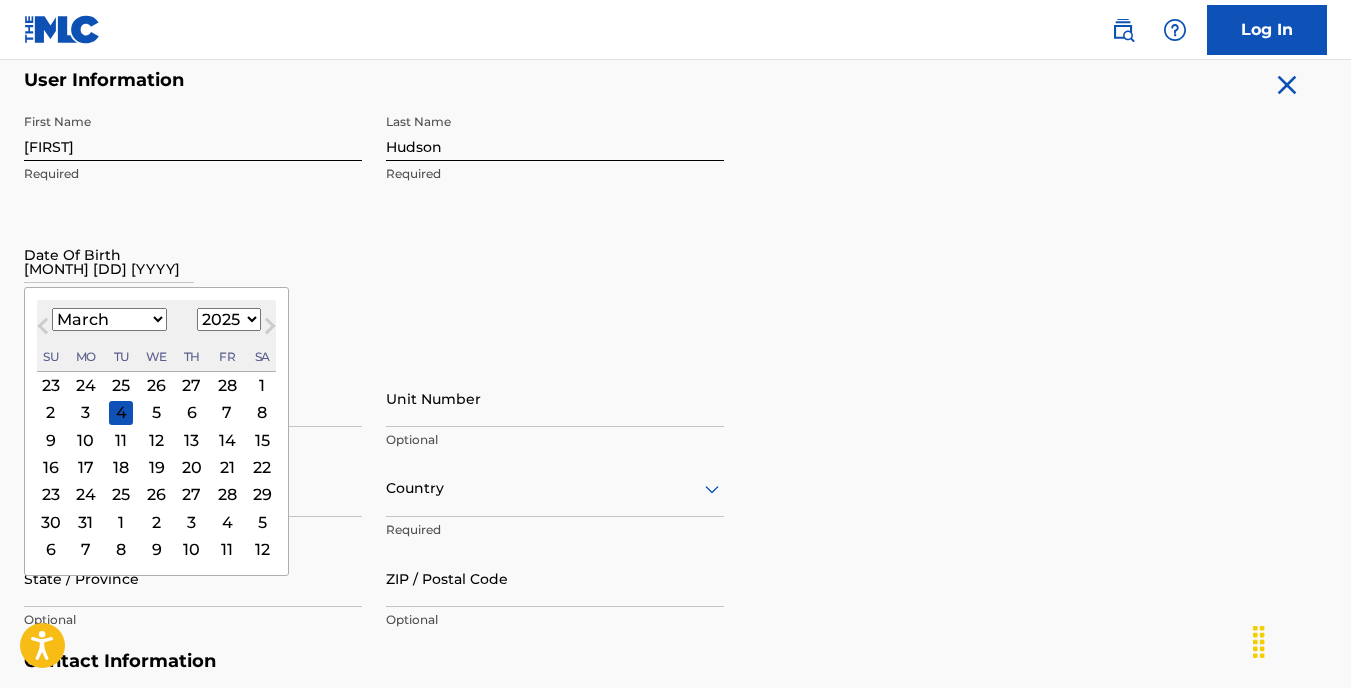 select on "1991" 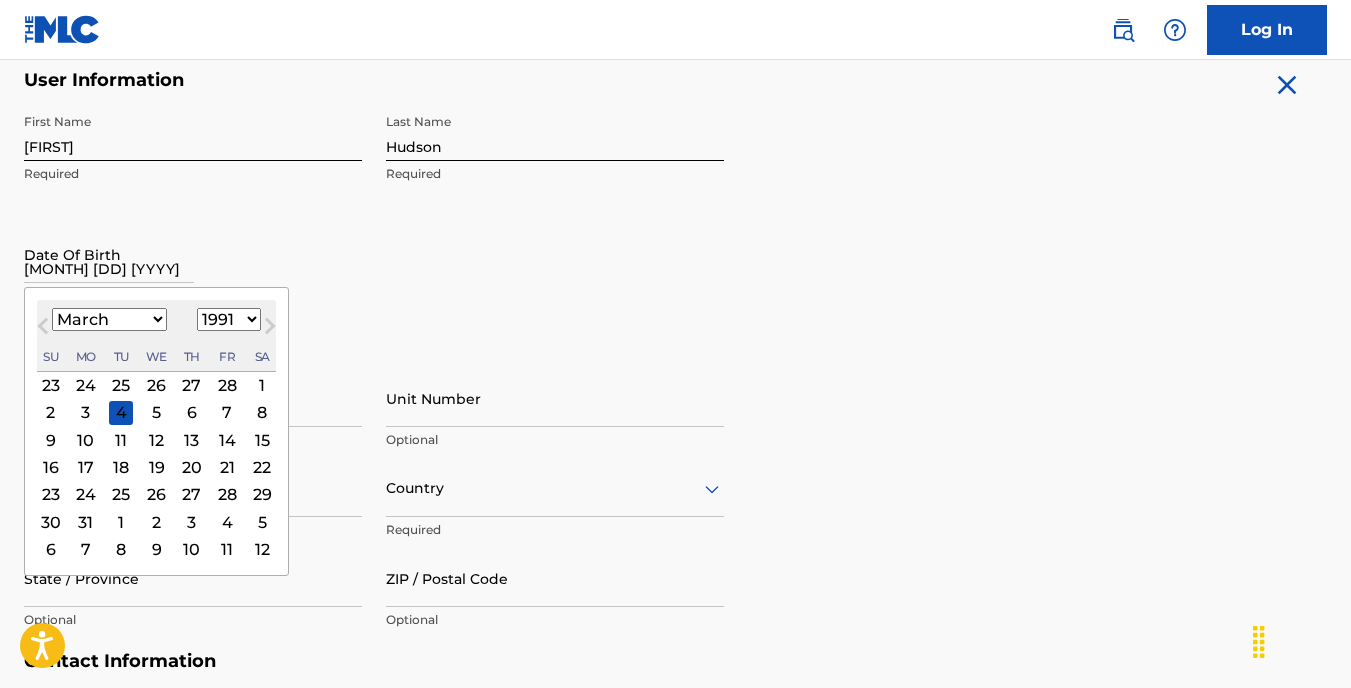 click on "1899 1900 1901 1902 1903 1904 1905 1906 1907 1908 1909 1910 1911 1912 1913 1914 1915 1916 1917 1918 1919 1920 1921 1922 1923 1924 1925 1926 1927 1928 1929 1930 1931 1932 1933 1934 1935 1936 1937 1938 1939 1940 1941 1942 1943 1944 1945 1946 1947 1948 1949 1950 1951 1952 1953 1954 1955 1956 1957 1958 1959 1960 1961 1962 1963 1964 1965 1966 1967 1968 1969 1970 1971 1972 1973 1974 1975 1976 1977 1978 1979 1980 1981 1982 1983 1984 1985 1986 1987 1988 1989 1990 1991 1992 1993 1994 1995 1996 1997 1998 1999 2000 2001 2002 2003 2004 2005 2006 2007 2008 2009 2010 2011 2012 2013 2014 2015 2016 2017 2018 2019 2020 2021 2022 2023 2024 2025 2026 2027 2028 2029 2030 2031 2032 2033 2034 2035 2036 2037 2038 2039 2040 2041 2042 2043 2044 2045 2046 2047 2048 2049 2050 2051 2052 2053 2054 2055 2056 2057 2058 2059 2060 2061 2062 2063 2064 2065 2066 2067 2068 2069 2070 2071 2072 2073 2074 2075 2076 2077 2078 2079 2080 2081 2082 2083 2084 2085 2086 2087 2088 2089 2090 2091 2092 2093 2094 2095 2096 2097 2098 2099 2100" at bounding box center [229, 319] 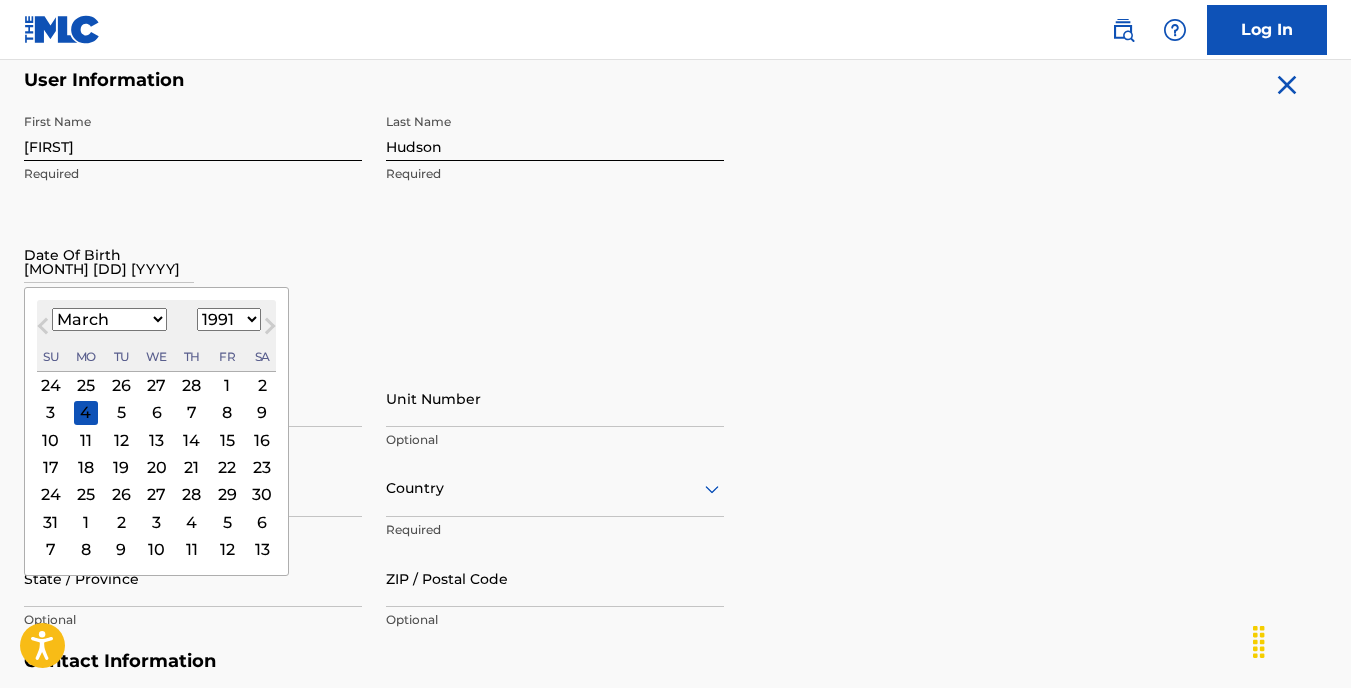 click on "3" at bounding box center (51, 413) 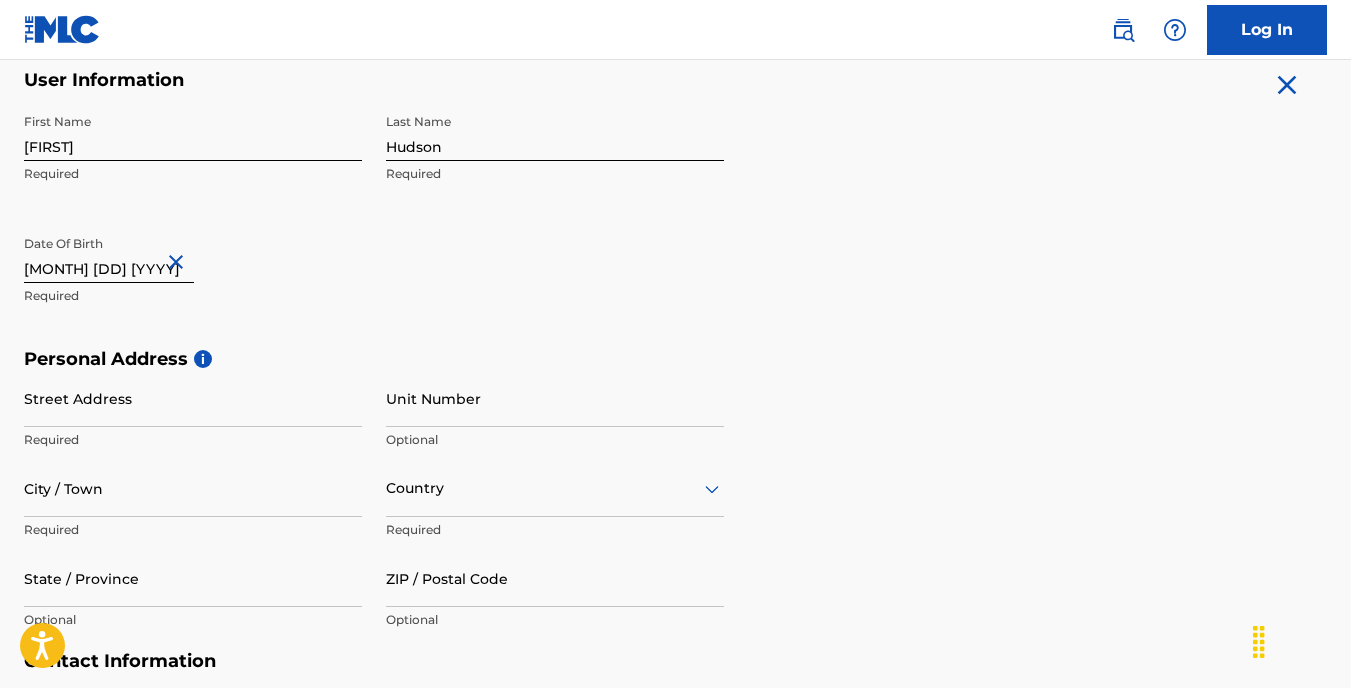 type on "[MONTH] [DD] [YYYY]" 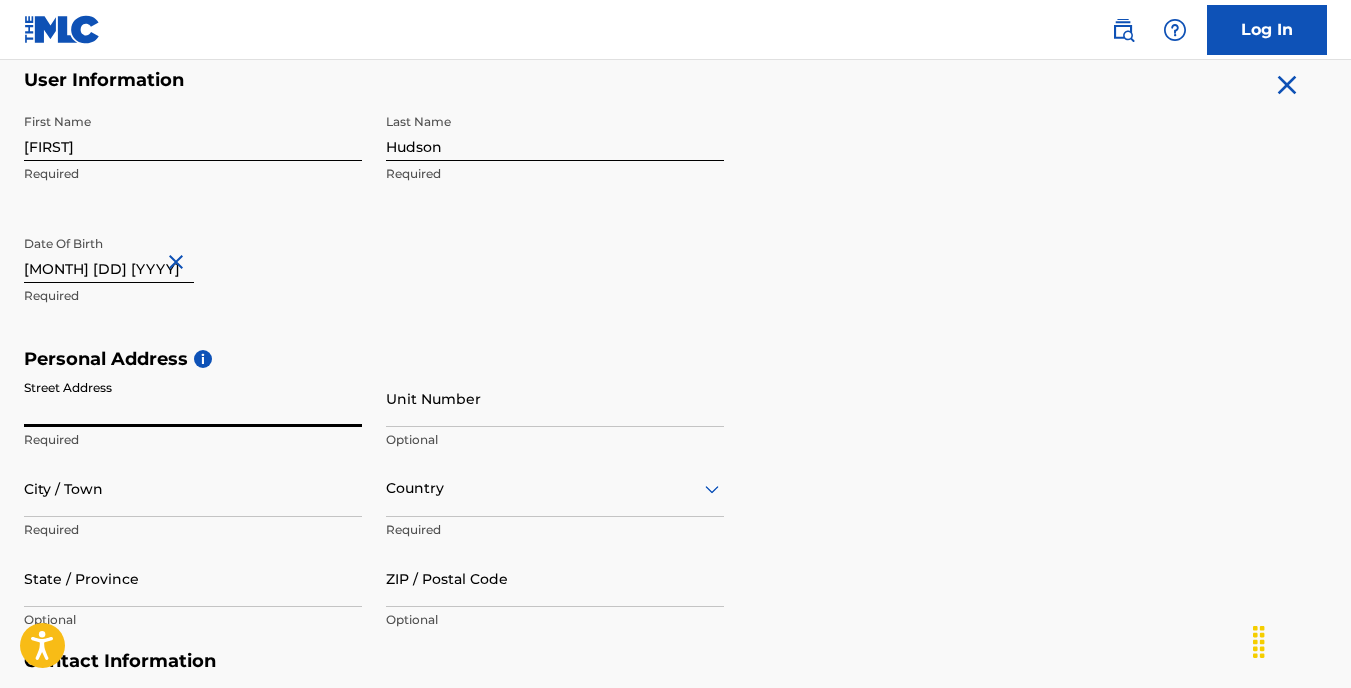 click on "First Name [FIRST] Required Last Name [LAST] Required Date Of Birth [MONTH] [DD] [YYYY] Required" at bounding box center (374, 226) 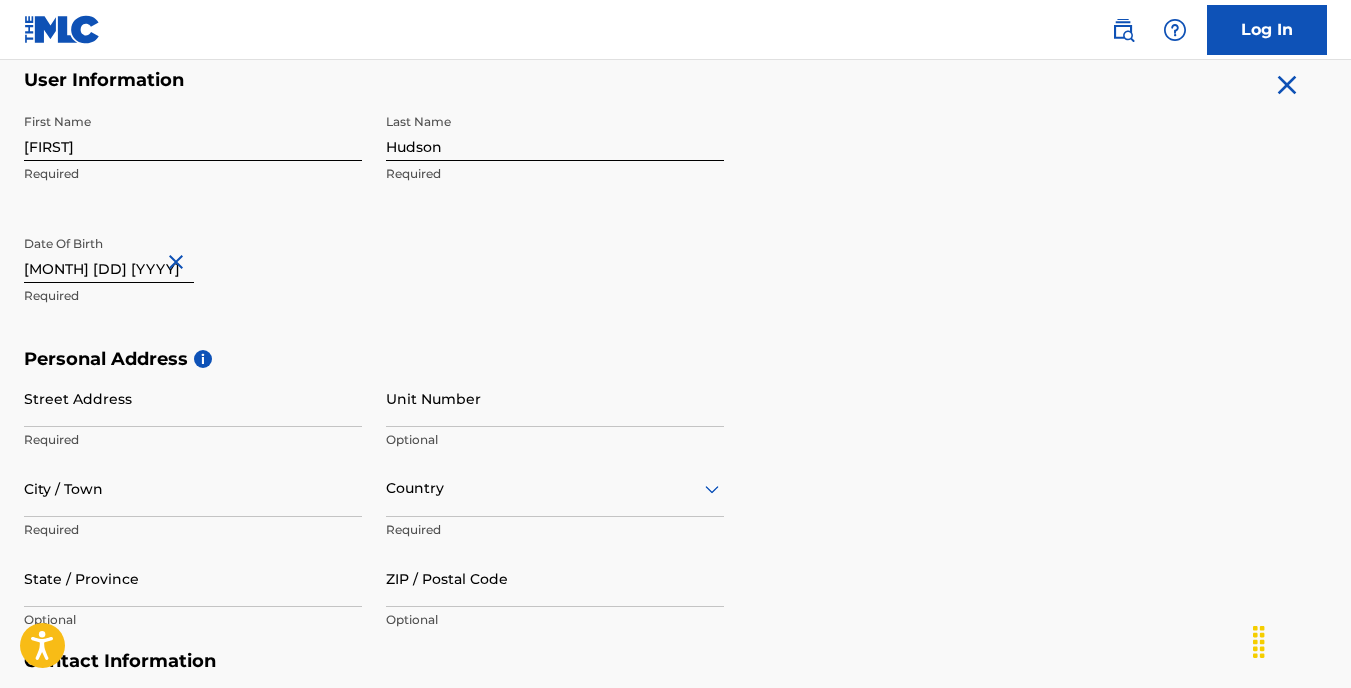 click on "Street Address" at bounding box center [193, 398] 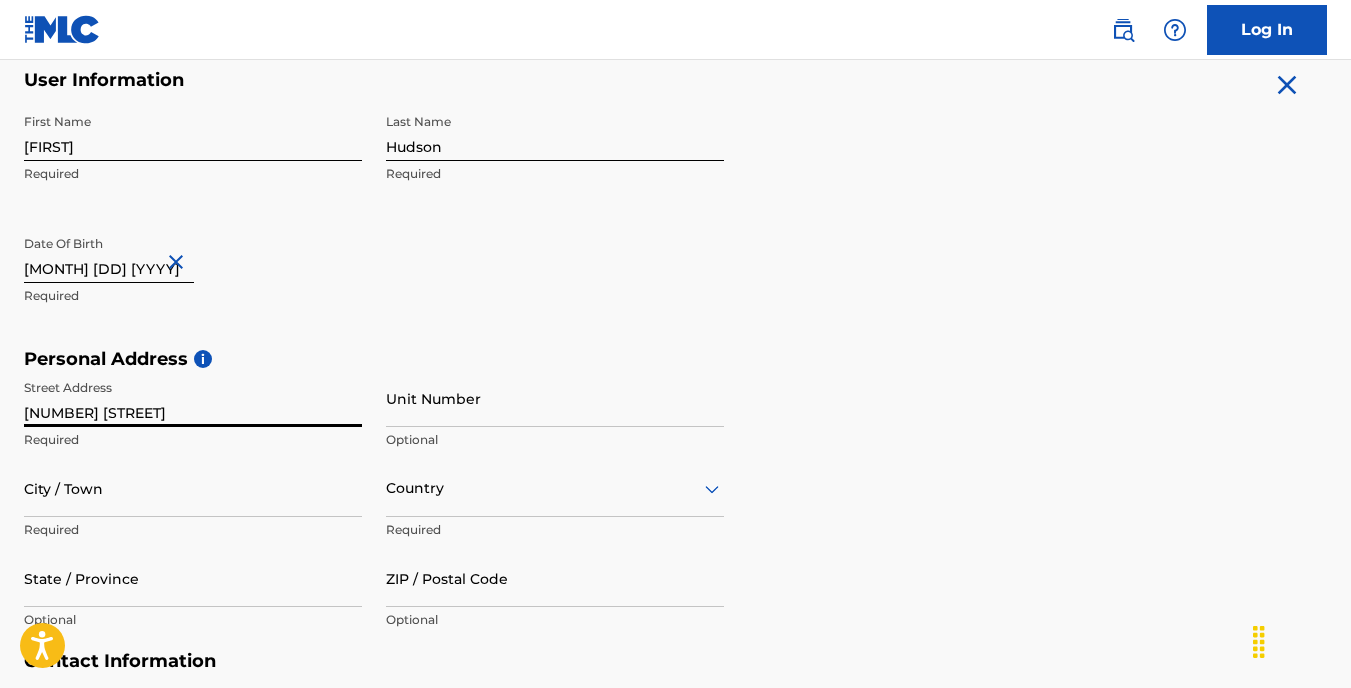 type on "[NUMBER] [STREET]" 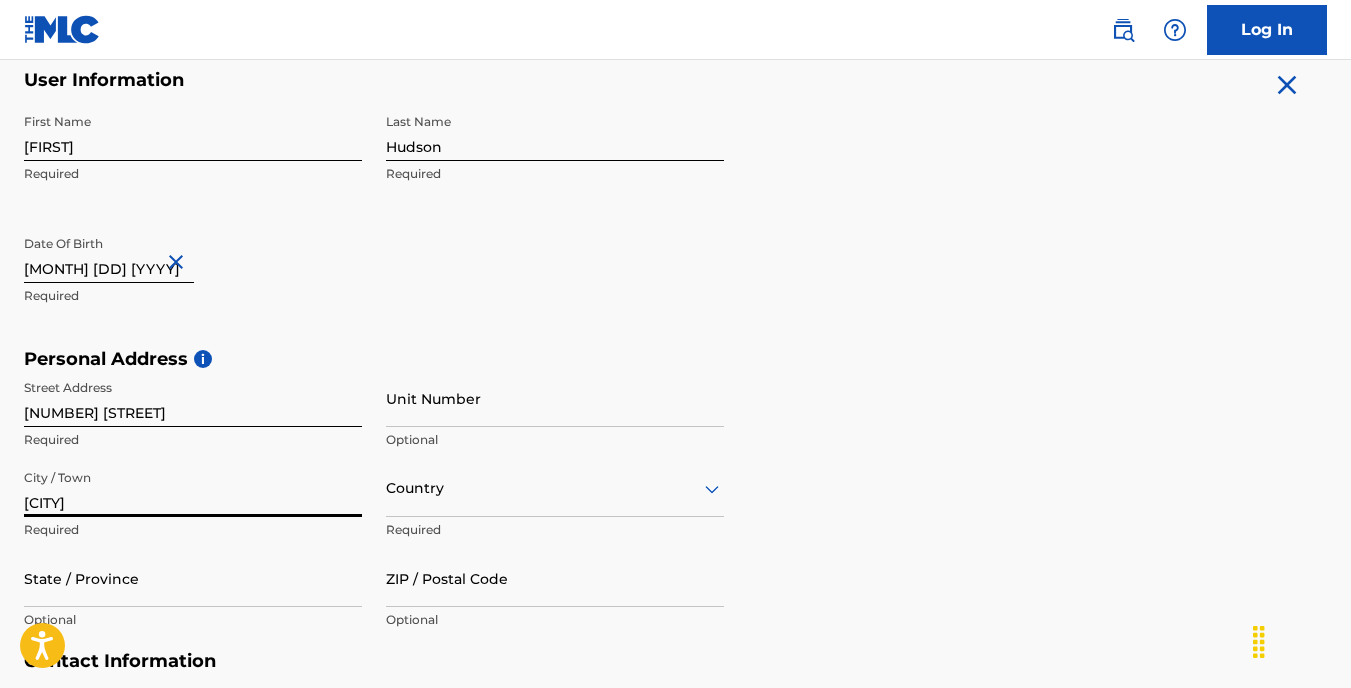 type on "[CITY]" 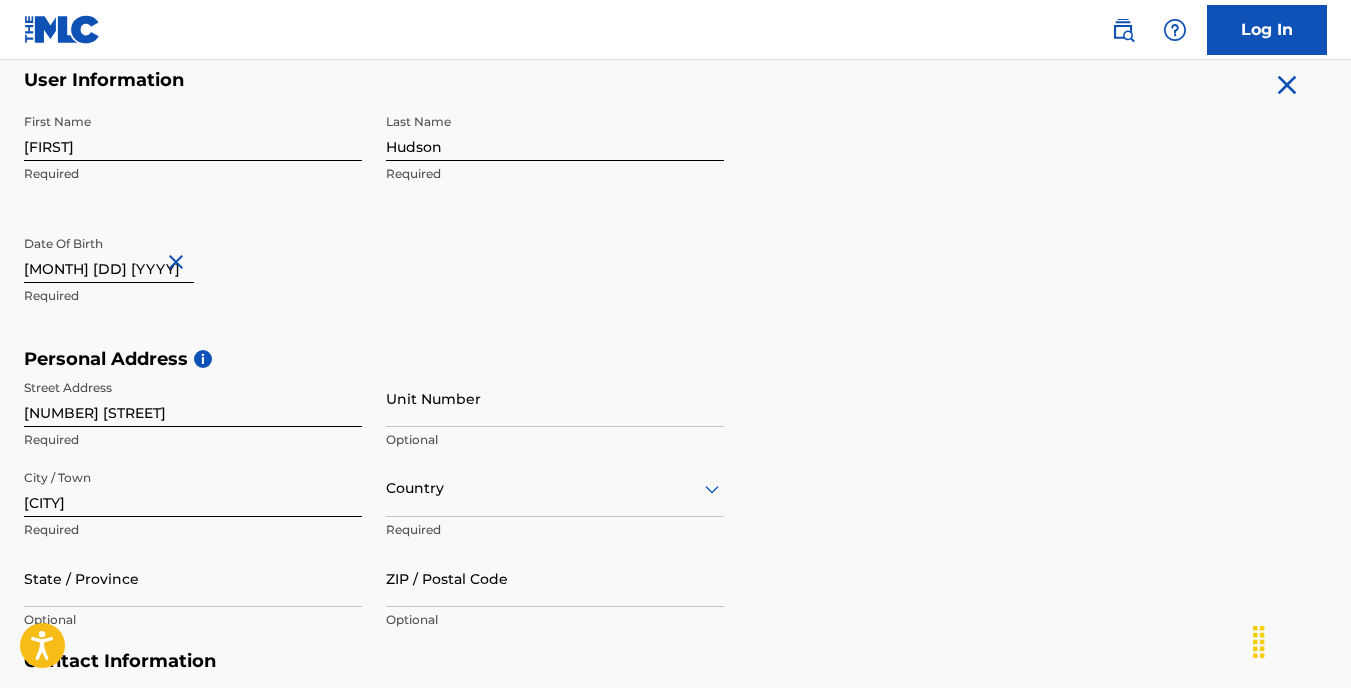 scroll, scrollTop: 530, scrollLeft: 0, axis: vertical 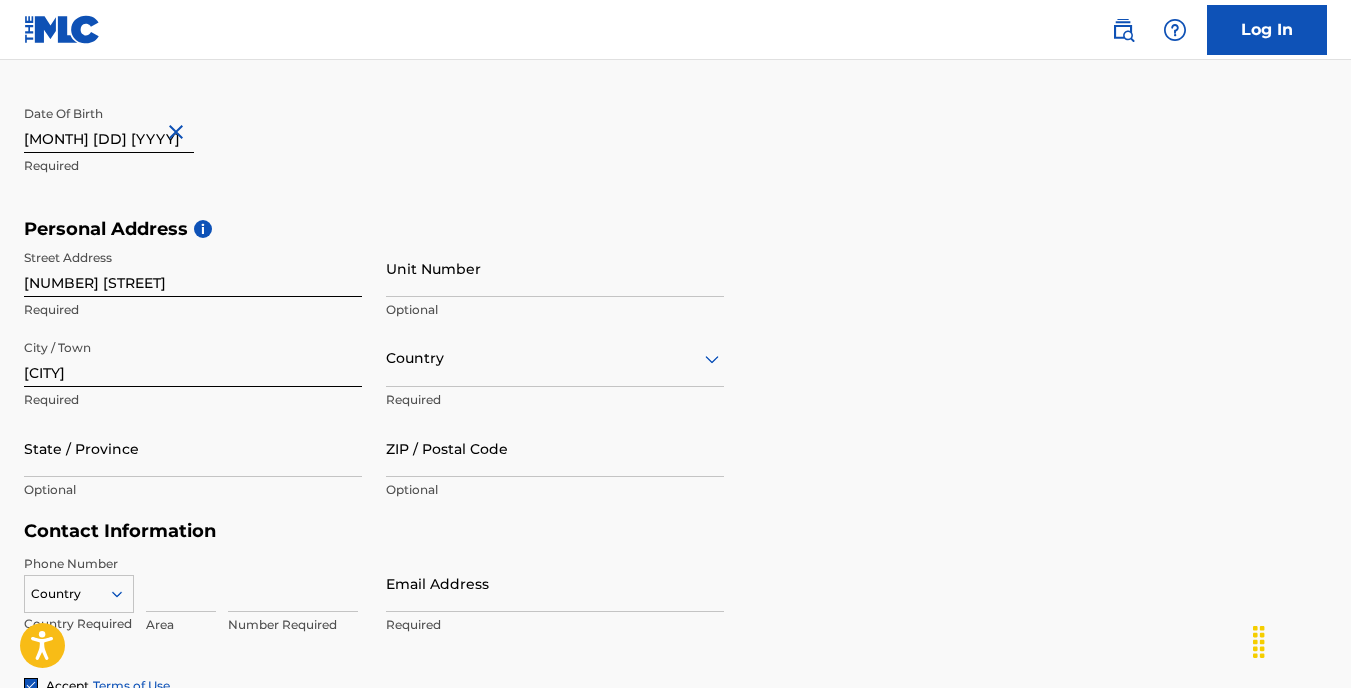 click on "option , selected. Select is focused ,type to refine list, press Down to open the menu,  Country" at bounding box center [555, 358] 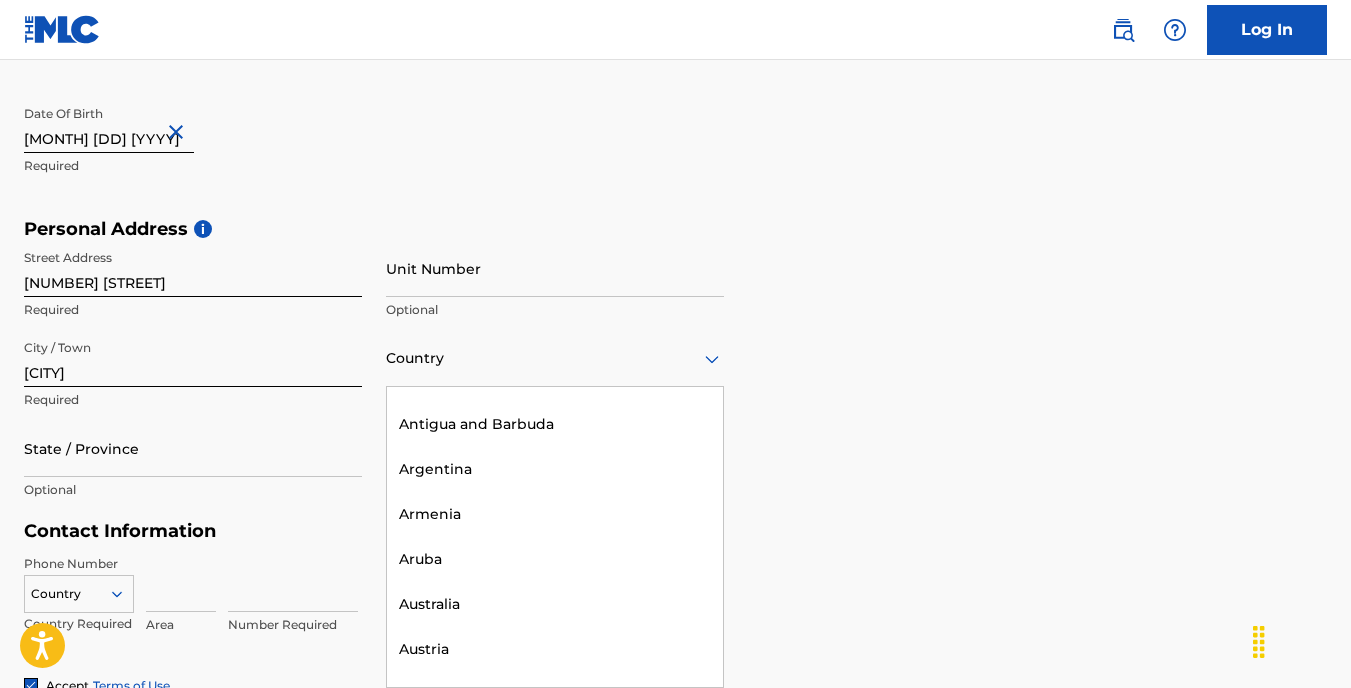 scroll, scrollTop: 0, scrollLeft: 0, axis: both 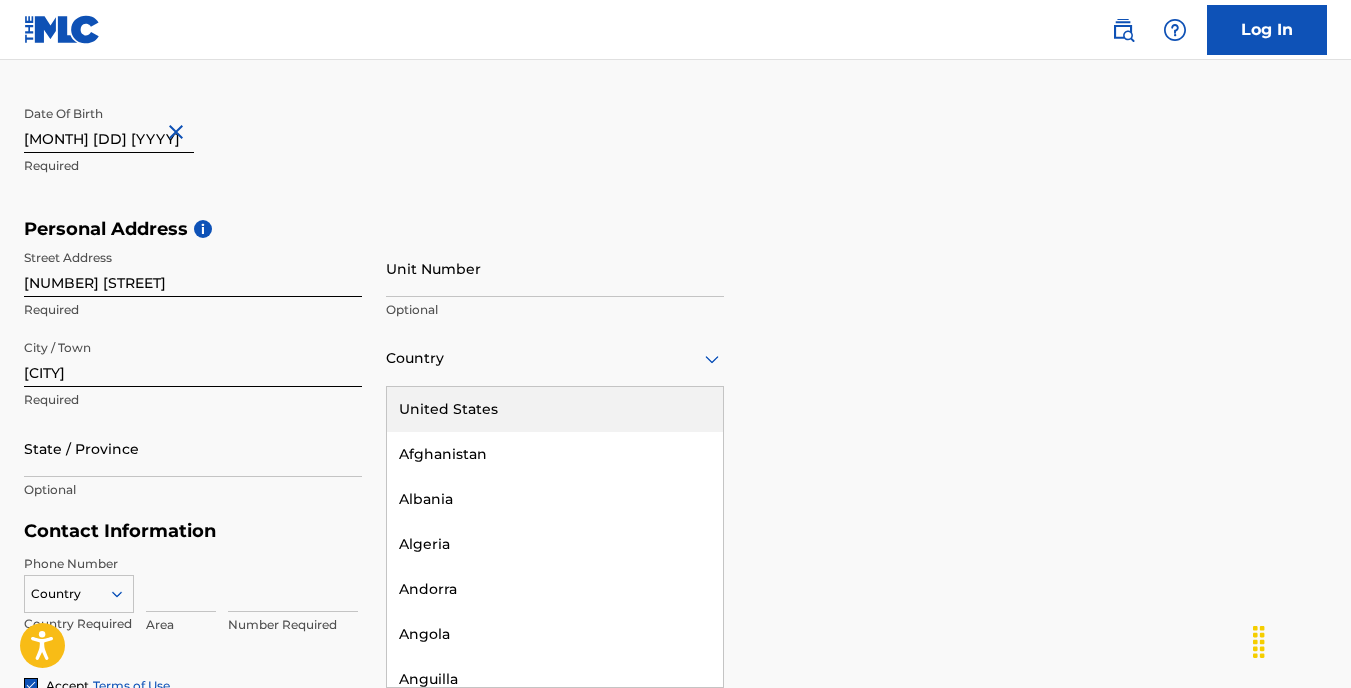 click on "United States" at bounding box center (555, 409) 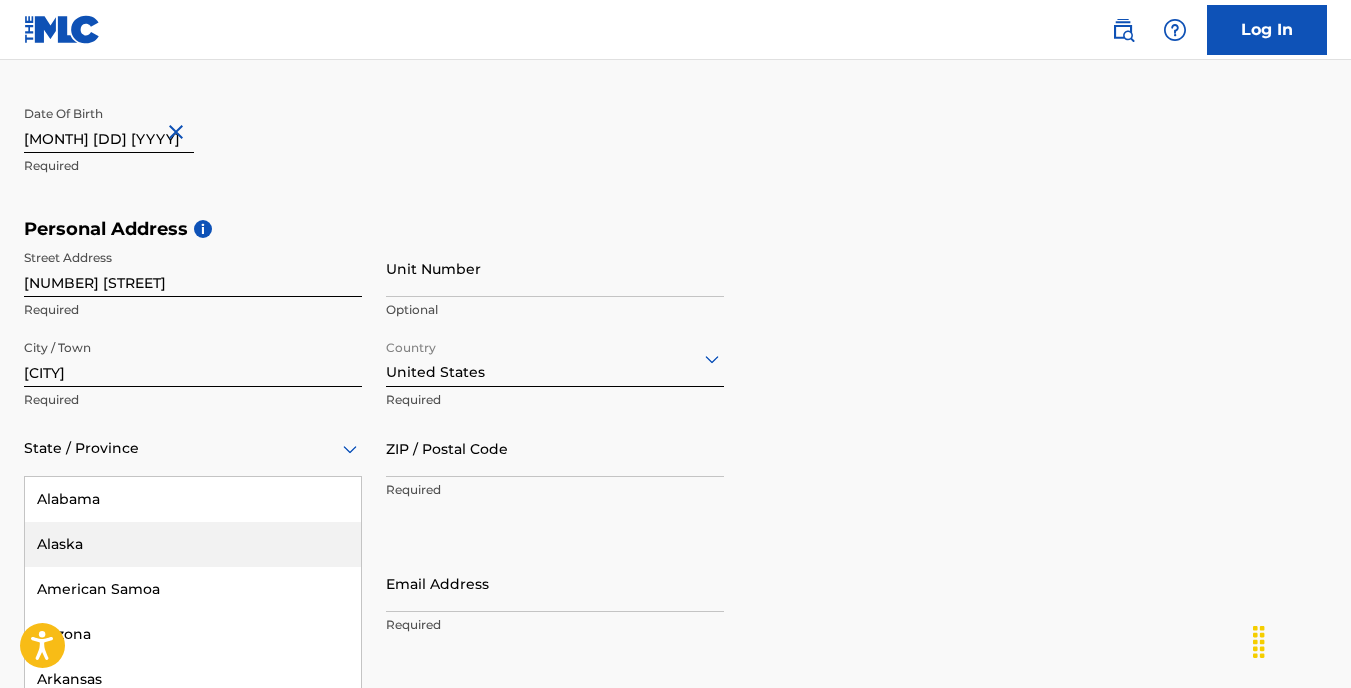 click on "57 results available. Use Up and Down to choose options, press Enter to select the currently focused option, press Escape to exit the menu, press Tab to select the option and exit the menu. State / Province Alabama Alaska American Samoa Arizona Arkansas California Colorado Connecticut Delaware District of Columbia Florida Georgia Guam Hawaii Idaho Illinois Indiana Iowa Kansas Kentucky Louisiana Maine Maryland Massachusetts Michigan Minnesota Mississippi Missouri Montana Nebraska Nevada New Hampshire New Jersey New Mexico New York North Carolina North Dakota Northern Mariana Islands Ohio Oklahoma Oregon Pennsylvania Puerto Rico Puerto Rico Rhode Island South Carolina South Dakota Tennessee Texas Utah Vermont Virgin Islands, U.S. Virginia Washington West Virginia Wisconsin Wyoming" at bounding box center (193, 448) 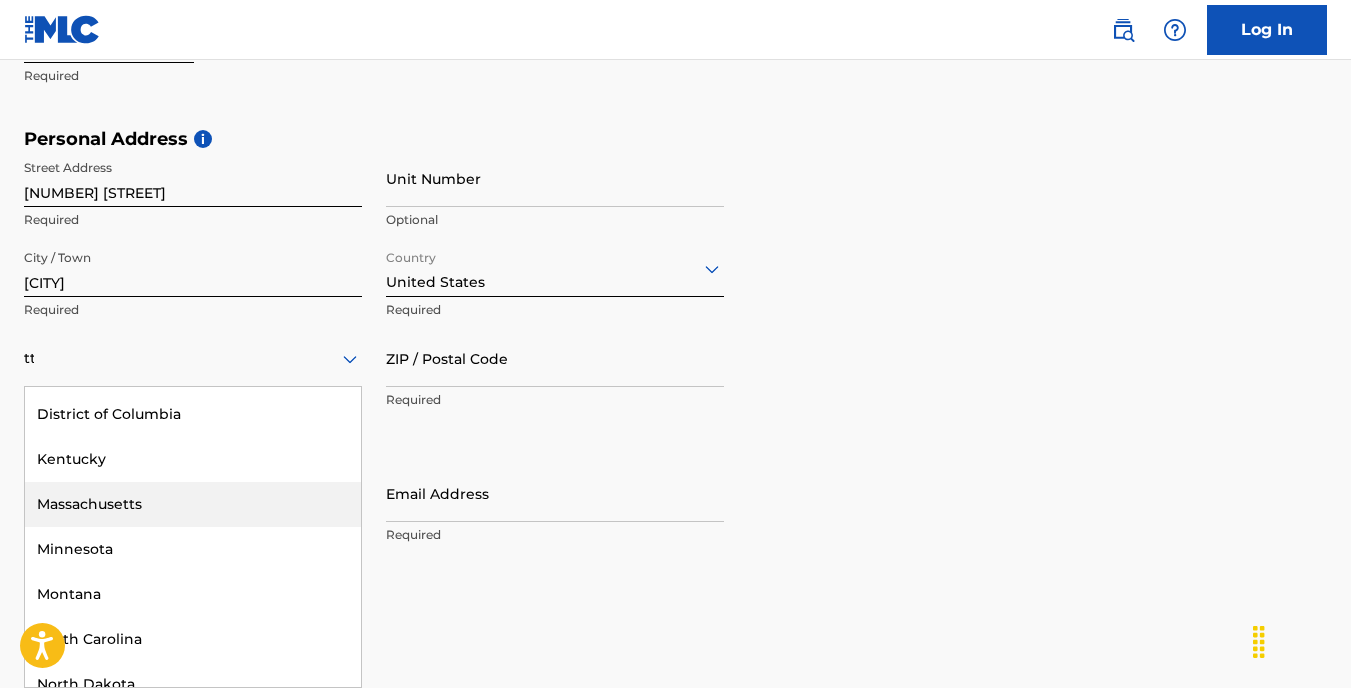 scroll, scrollTop: 0, scrollLeft: 0, axis: both 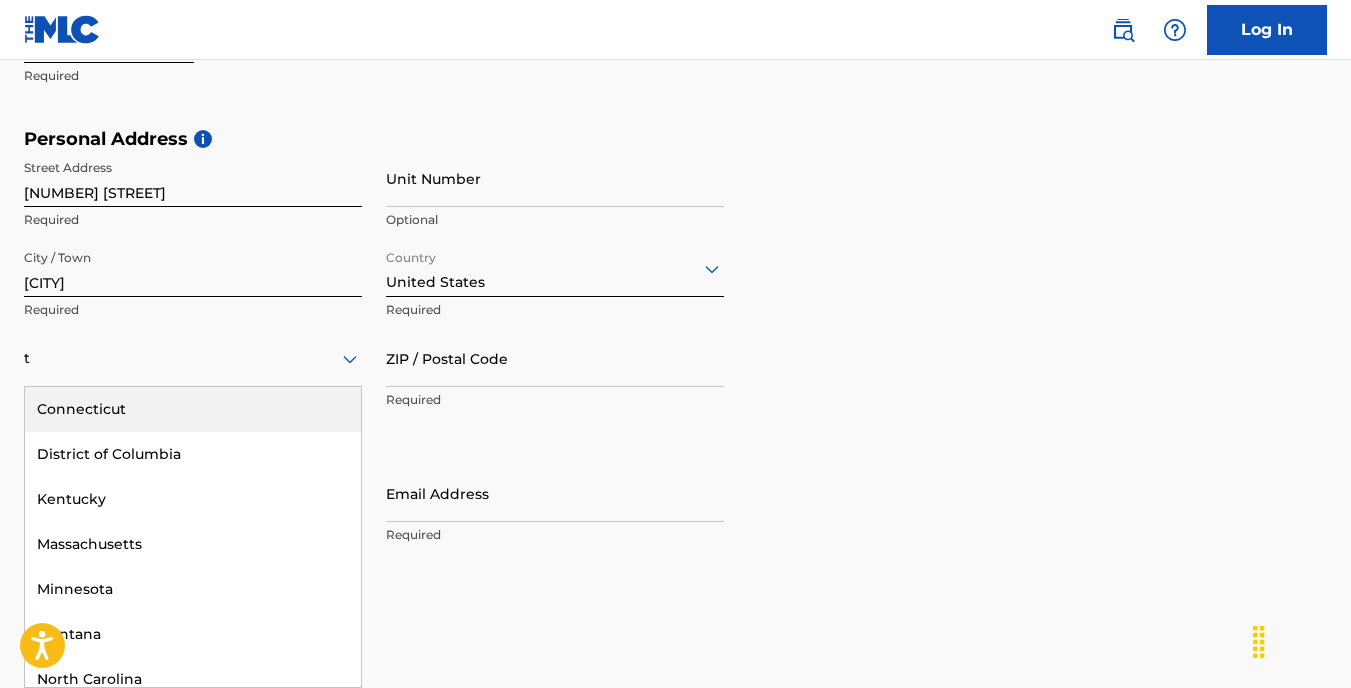 type on "te" 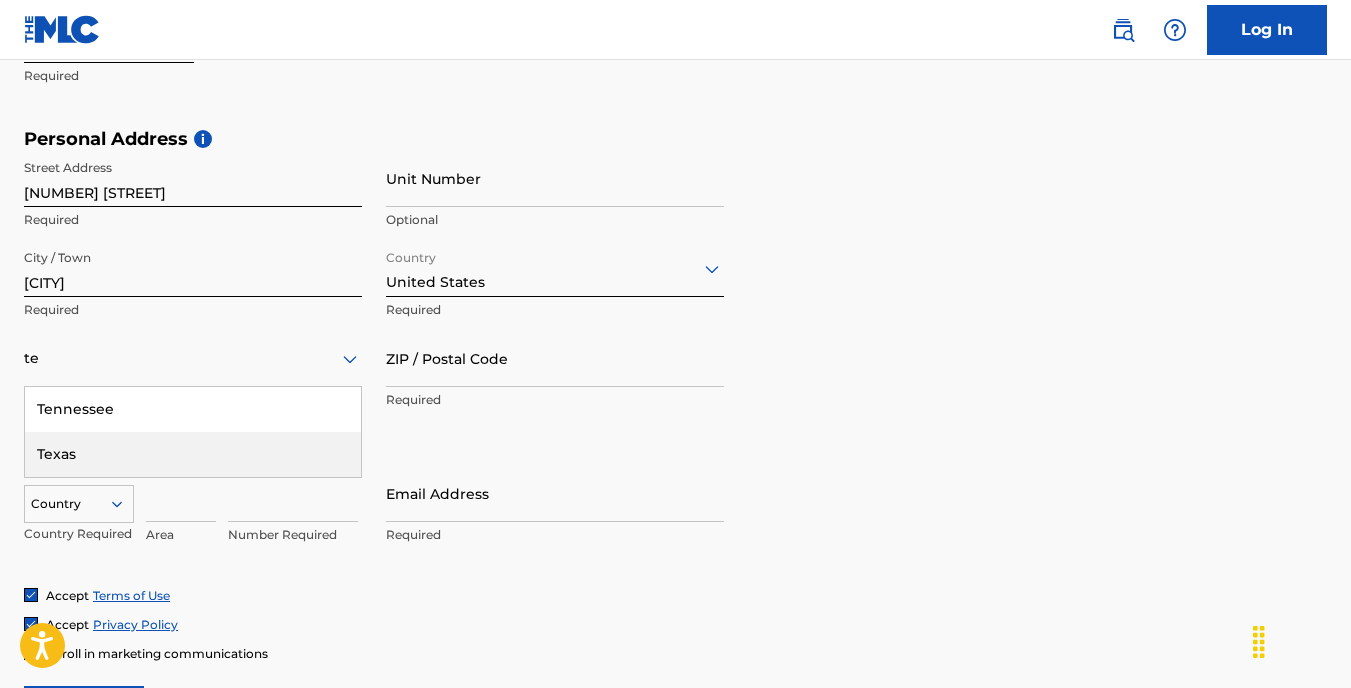 click on "Texas" at bounding box center [193, 454] 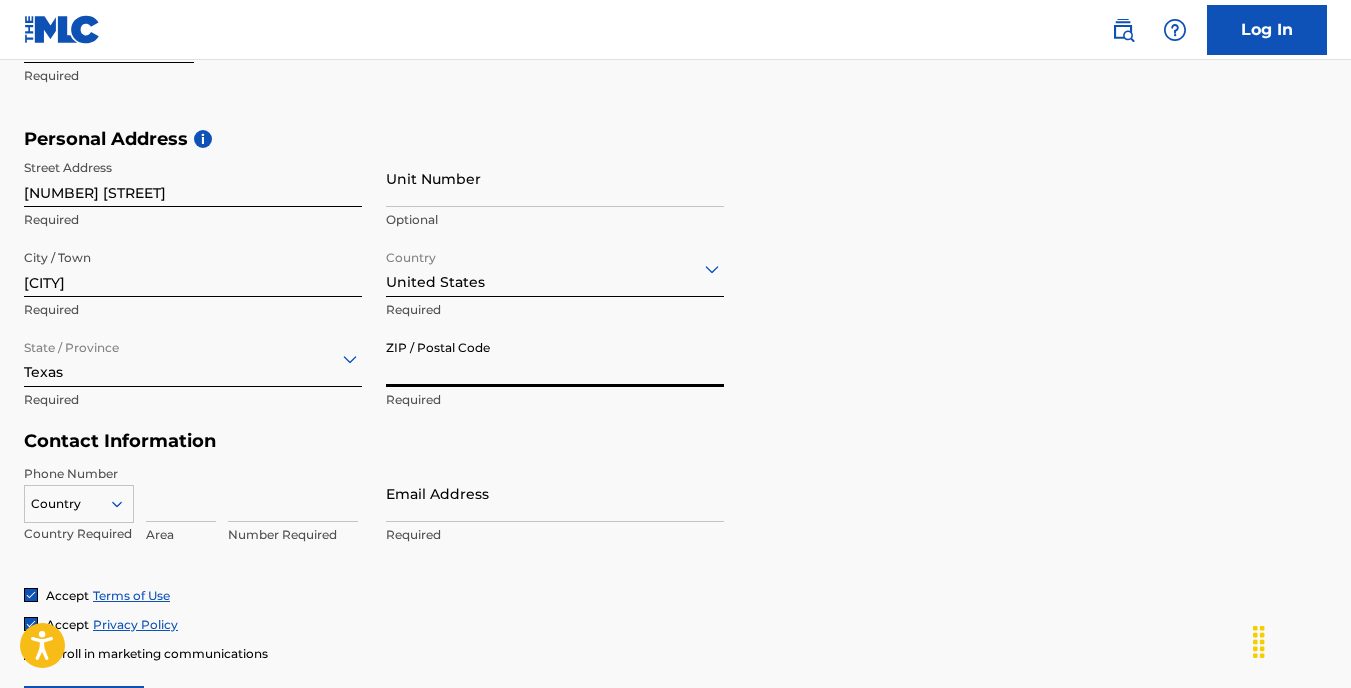 click on "ZIP / Postal Code" at bounding box center [555, 358] 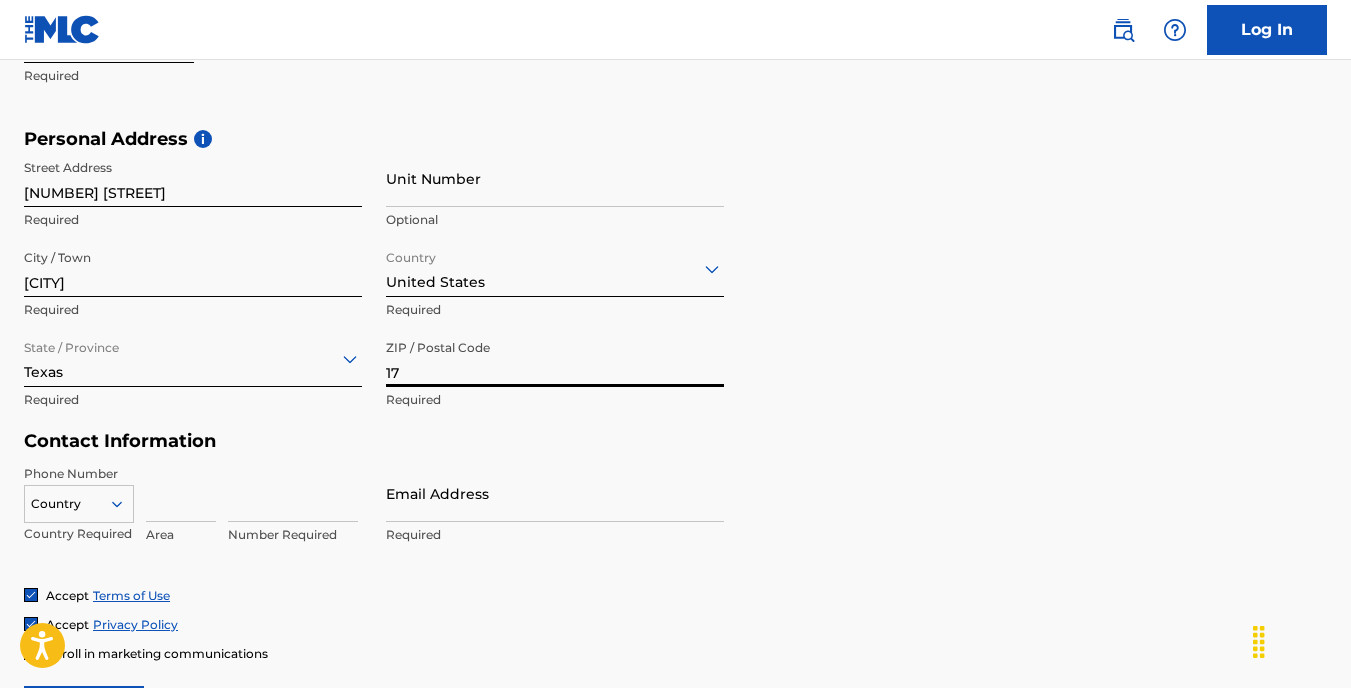 type on "1" 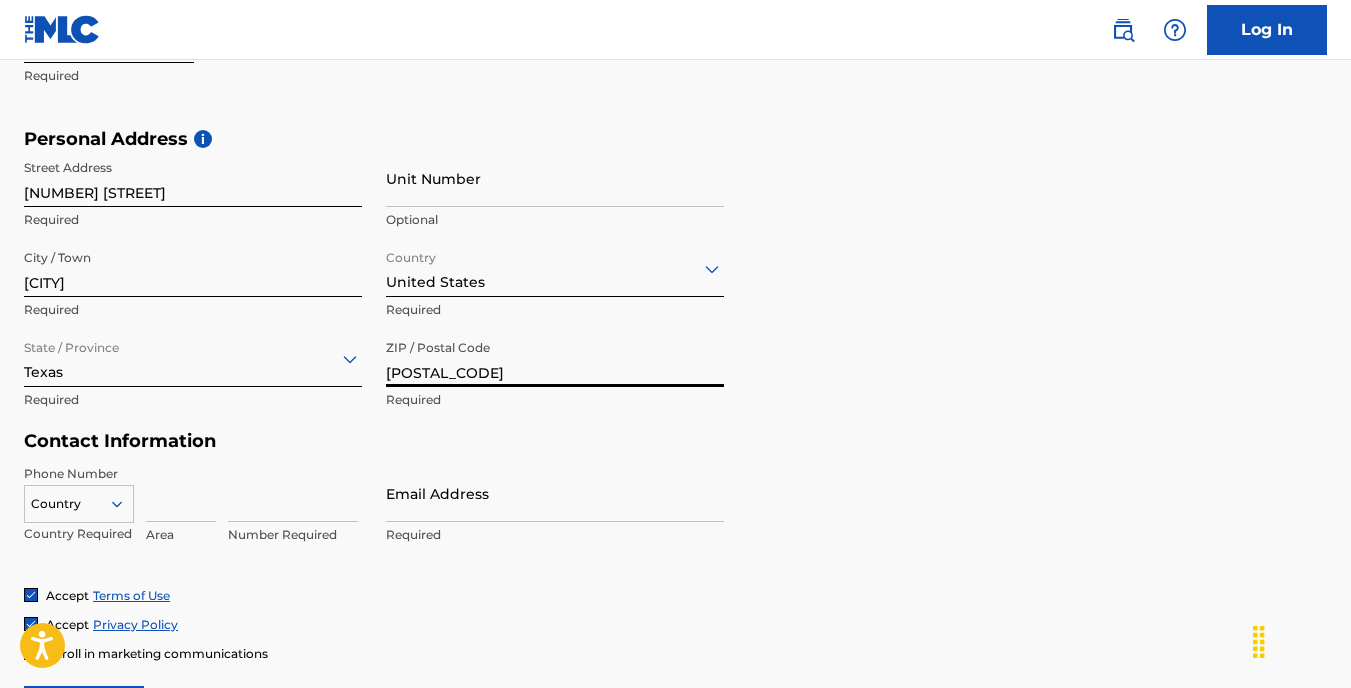 scroll, scrollTop: 720, scrollLeft: 0, axis: vertical 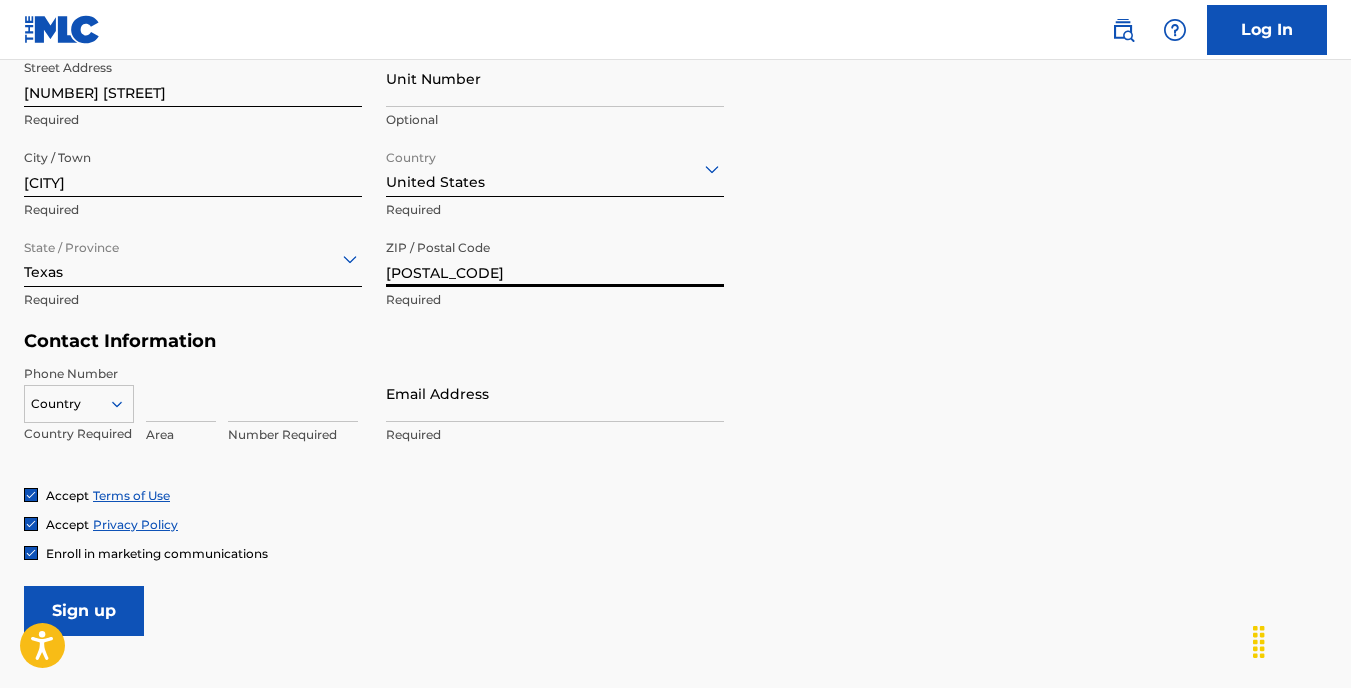 type on "[POSTAL_CODE]" 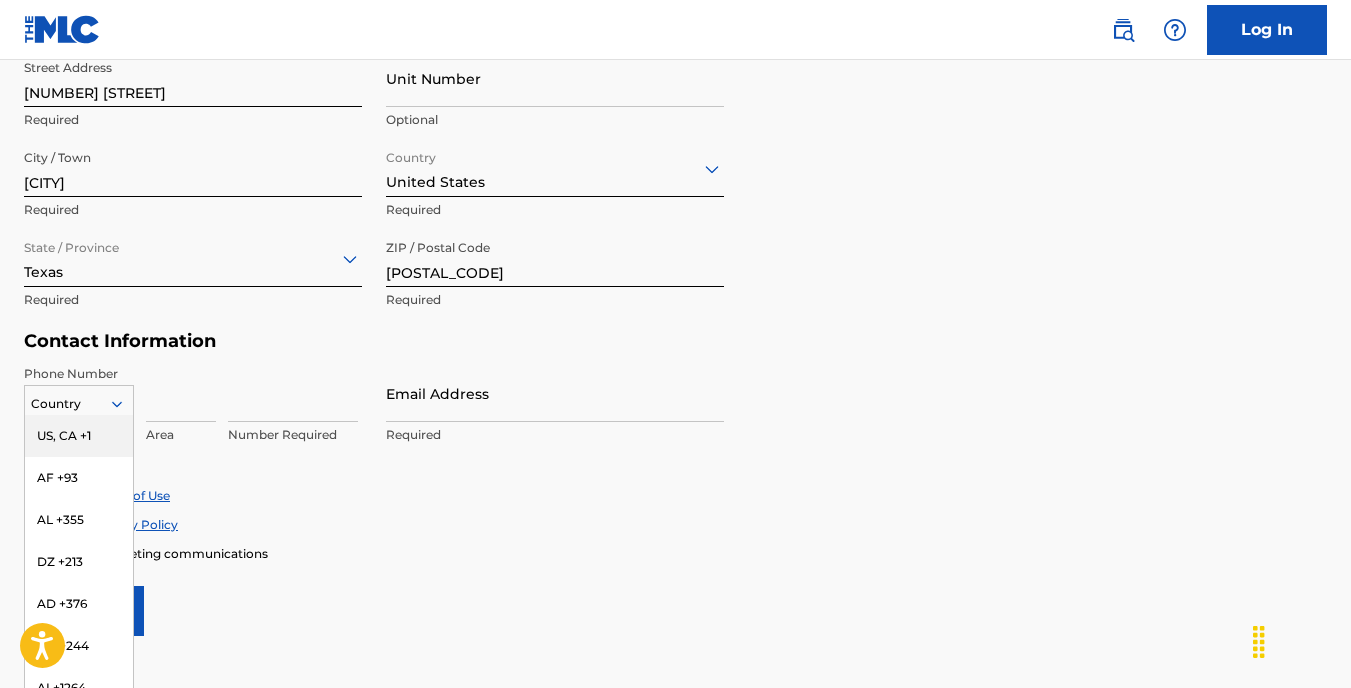 scroll, scrollTop: 748, scrollLeft: 0, axis: vertical 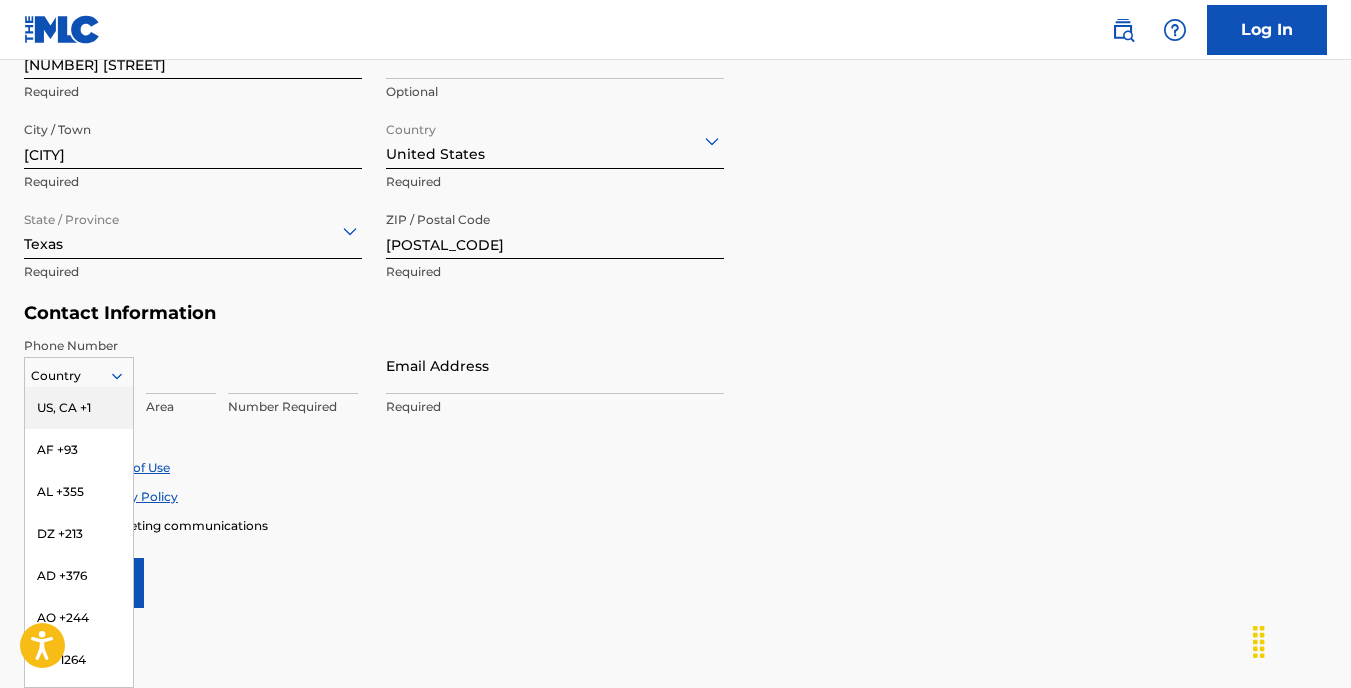click on "216 results available. Use Up and Down to choose options, press Enter to select the currently focused option, press Escape to exit the menu, press Tab to select the option and exit the menu. Country US, CA +1 AF +93 AL +355 DZ +213 AD +376 AO +244 AI +1264 AG +1268 AR +54 AM +374 AW +297 AU +61 AT +43 AZ +994 BS +1242 BH +973 BD +880 BB +1246 BY +375 BE +32 BZ +501 BJ +229 BM +1441 BT +975 BO +591 BA +387 BW +267 BR +55 BN +673 BG +359 BF +226 BI +257 KH +855 CM +237 CV +238 KY +1345 CF +236 TD +235 CL +56 CN +86 CO +57 KM +269 CG, CD +242 CK +682 CR +506 CI +225 HR +385 CU +53 CY +357 CZ +420 DK +45 DJ +253 DM +1767 DO +1809 EC +593 EG +20 SV +503 GQ +240 ER +291 EE +372 ET +251 FK +500 FO +298 FJ +679 FI +358 FR +33 GF +594 PF +689 GA +241 GM +220 GE +995 DE +49 GH +233 GI +350 GR +30 GL +299 GD +1473 GP +590 GT +502 GN +224 GW +245 GY +592 HT +509 VA, IT +39 HN +504 HK +852 HU +36 IS +354 IN +91 ID +62 IR +98 IQ +964 IE +353 IL +972 JM +1876 JP +81 JO +962 KZ +7 KE +254 KI +686 KP +850 KR +82 KW +965" at bounding box center [79, 372] 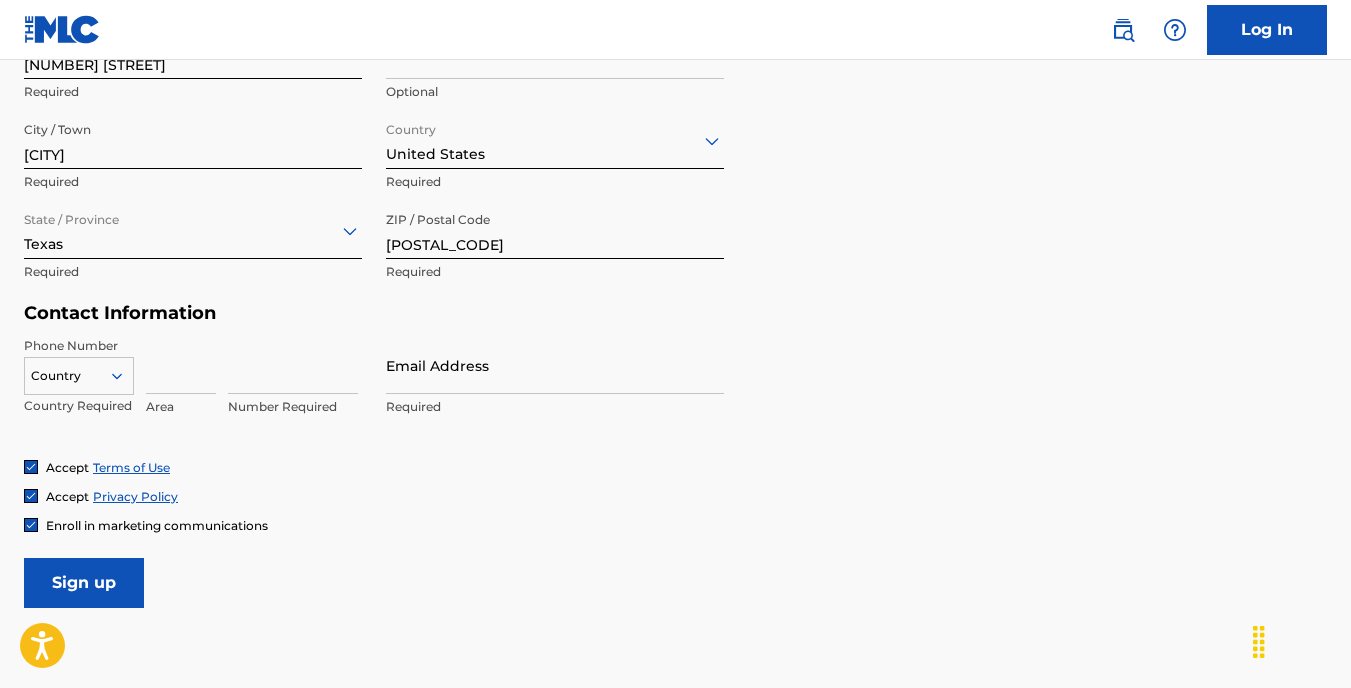 click at bounding box center (181, 365) 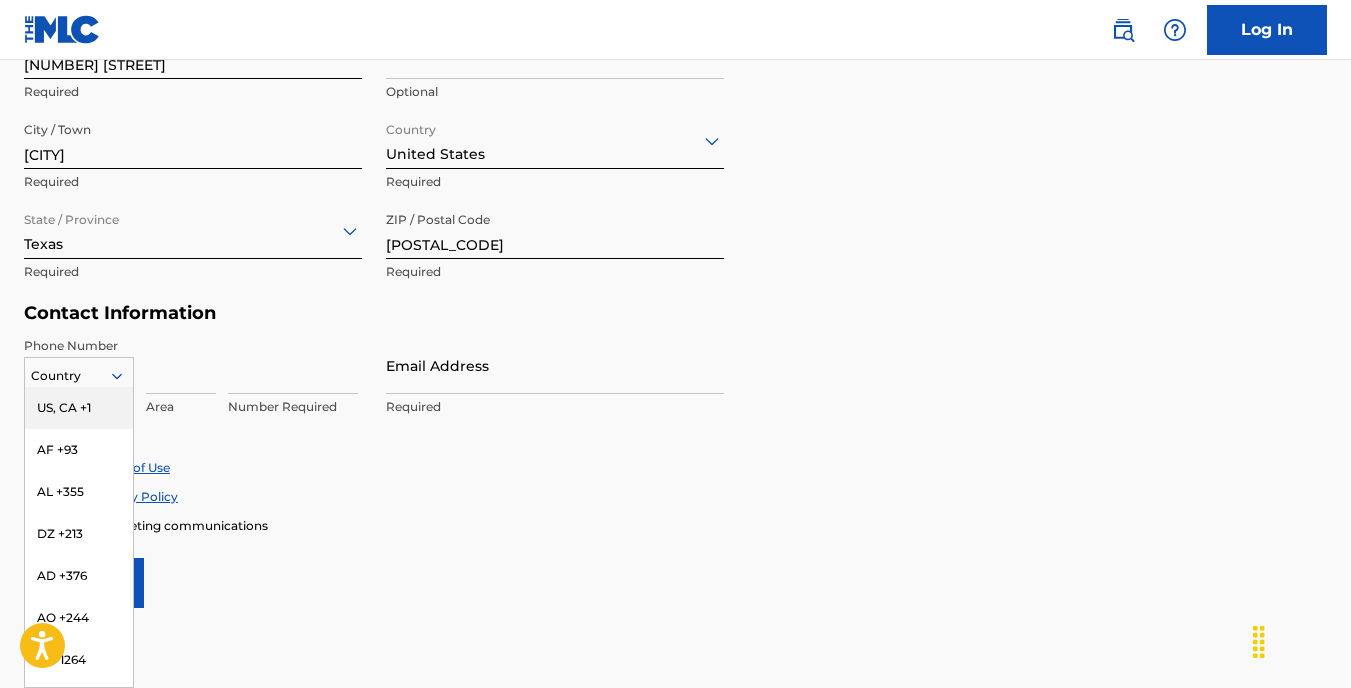 click on "US, CA +1" at bounding box center (79, 408) 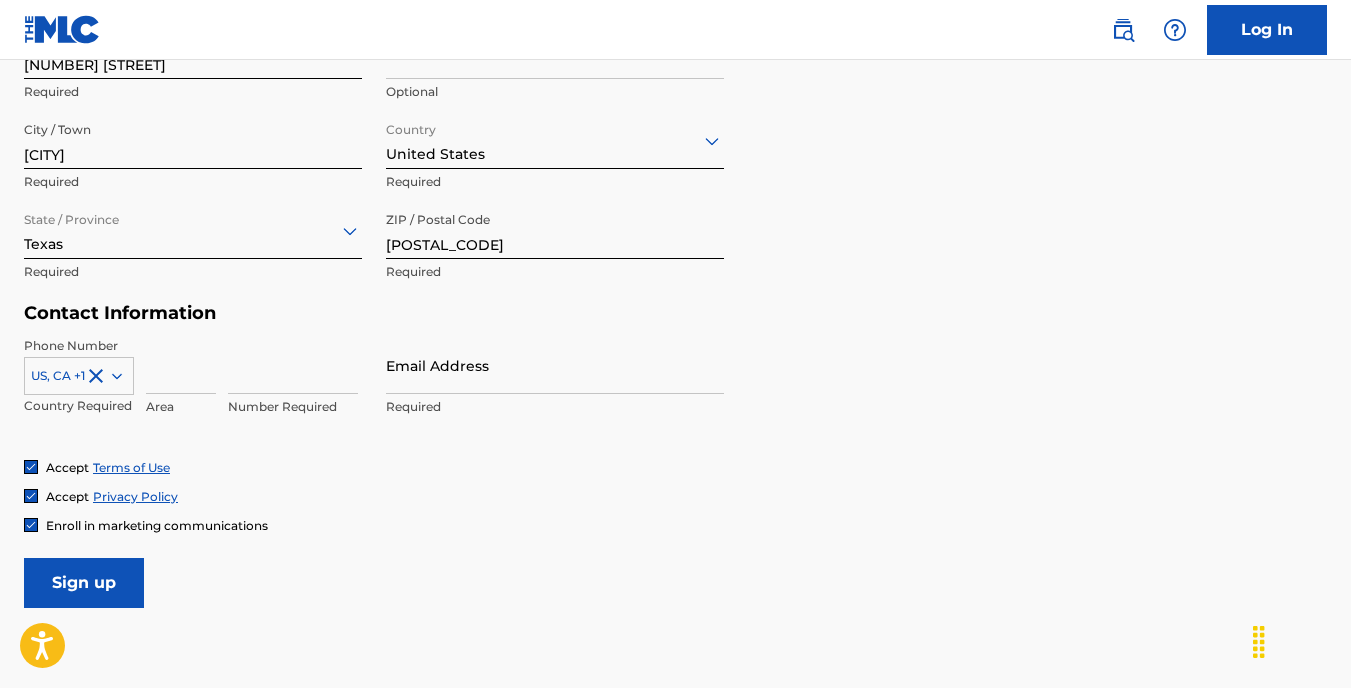 click 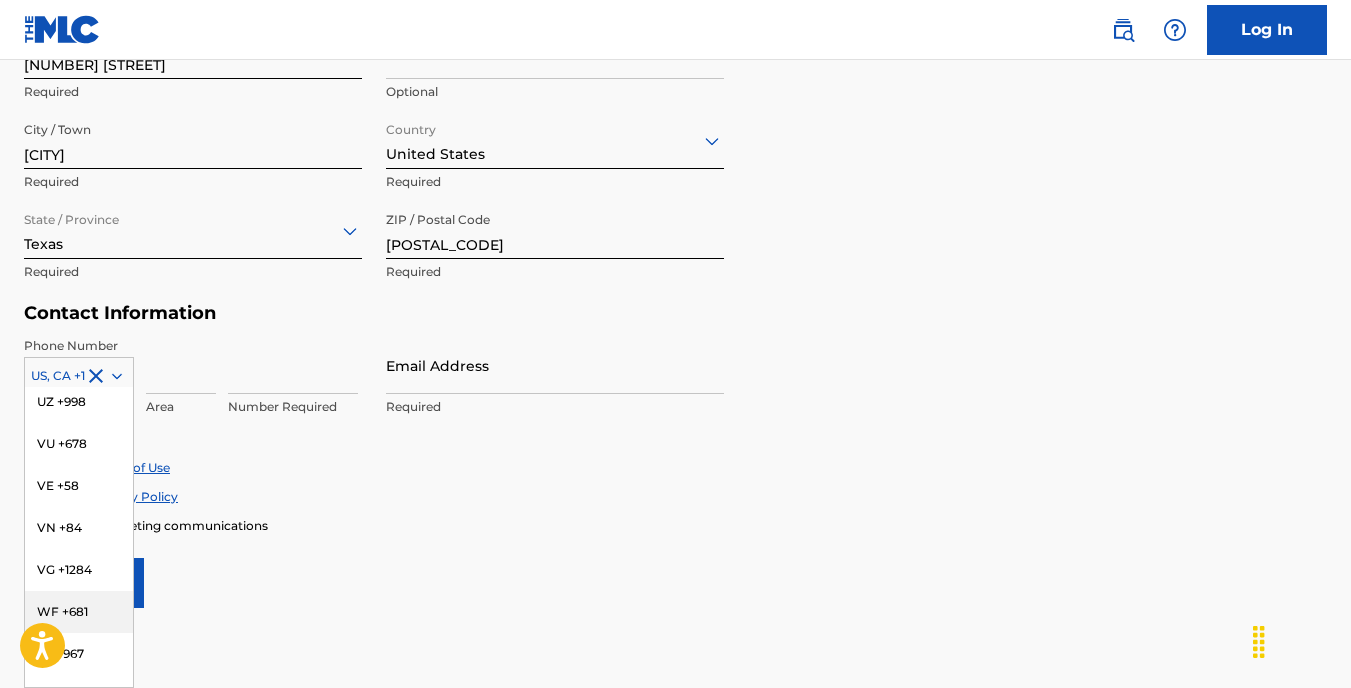 scroll, scrollTop: 8826, scrollLeft: 0, axis: vertical 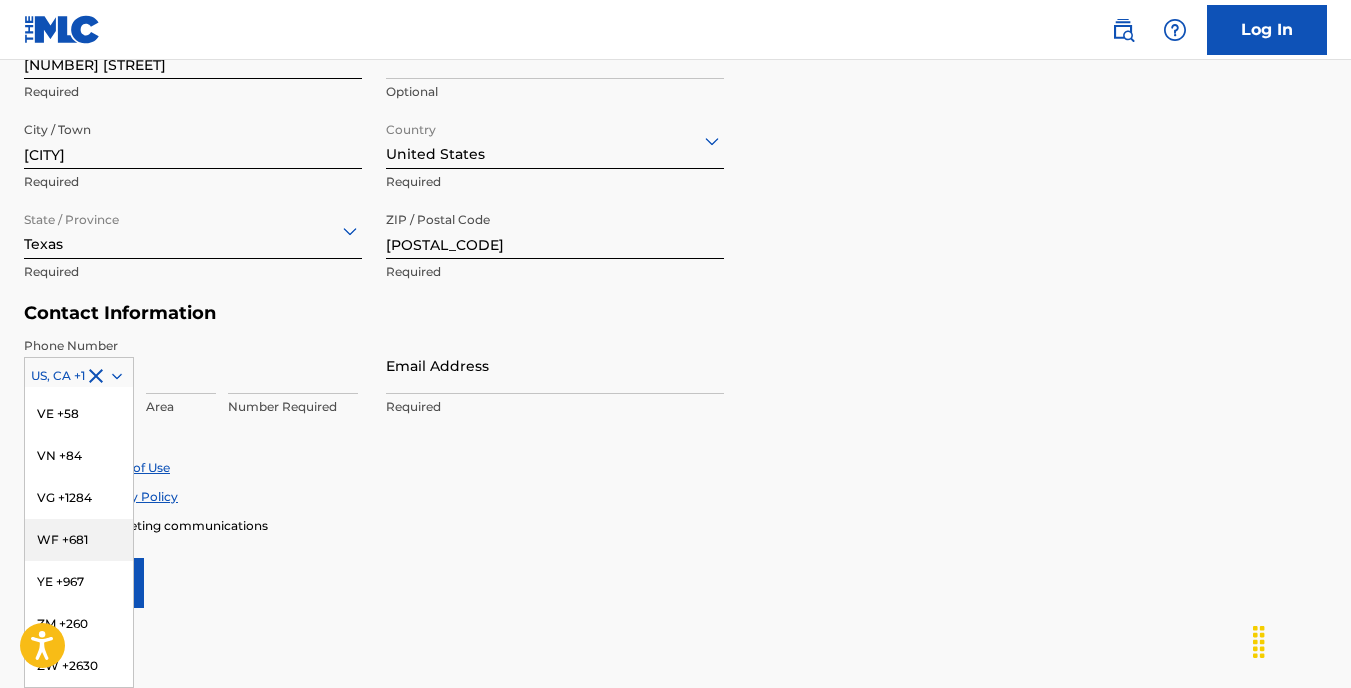 click on "User Information First Name [FIRST] Required Last Name [LAST] Required Date Of Birth [MONTH] [DD] [YYYY] Required Personal Address i Street Address [NUMBER] [STREET] Required Unit Number Optional City / Town [CITY] Required Country United States Required State / Province [STATE] Required ZIP / Postal Code [POSTAL_CODE] Required Contact Information Phone Number 216 results available. Use Up and Down to choose options, press Enter to select the currently focused option, press Escape to exit the menu, press Tab to select the option and exit the menu. US, CA +1 US, CA +1 AF +93 AL +355 DZ +213 AD +376 AO +244 AI +1264 AG +1268 AR +54 AM +374 AW +297 AU +61 AT +43 AZ +994 BS +1242 BH +973 BD +880 BB +1246 BY +375 BE +32 BZ +501 BJ +229 BM +1441 BT +975 BO +591 BA +387 BW +267 BR +55 BN +673 BG +359 BF +226 BI +257 KH +855 CM +237 CV +238 KY +1345 CF +236 TD +235 CL +56 CN +86 CO +57 KM +269 CG, CD +242 CK +682 CR +506 CI +225 HR +385 CU +53 CY +357 CZ +420 DK +45 DJ +253 DM +1767 DO +1809 EC +593 EG +20 SV +503 GQ +240 ER +291 EE +372" at bounding box center (675, 164) 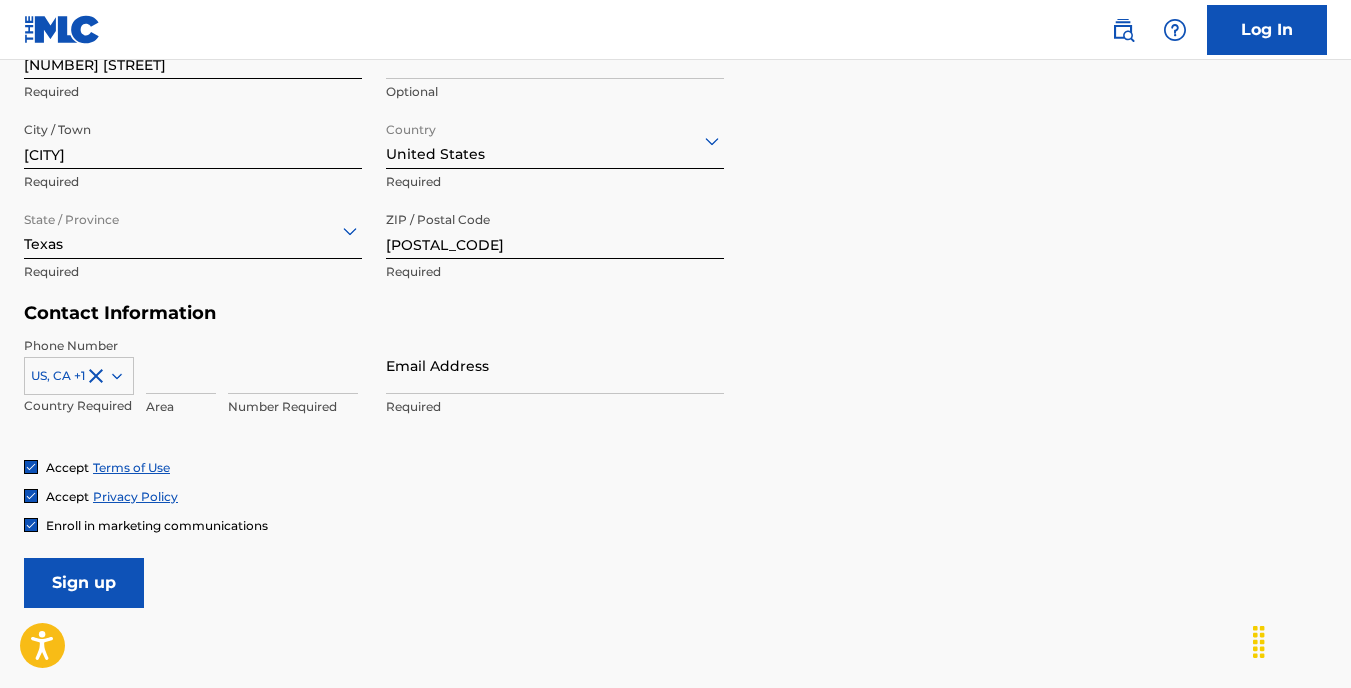 click at bounding box center (181, 365) 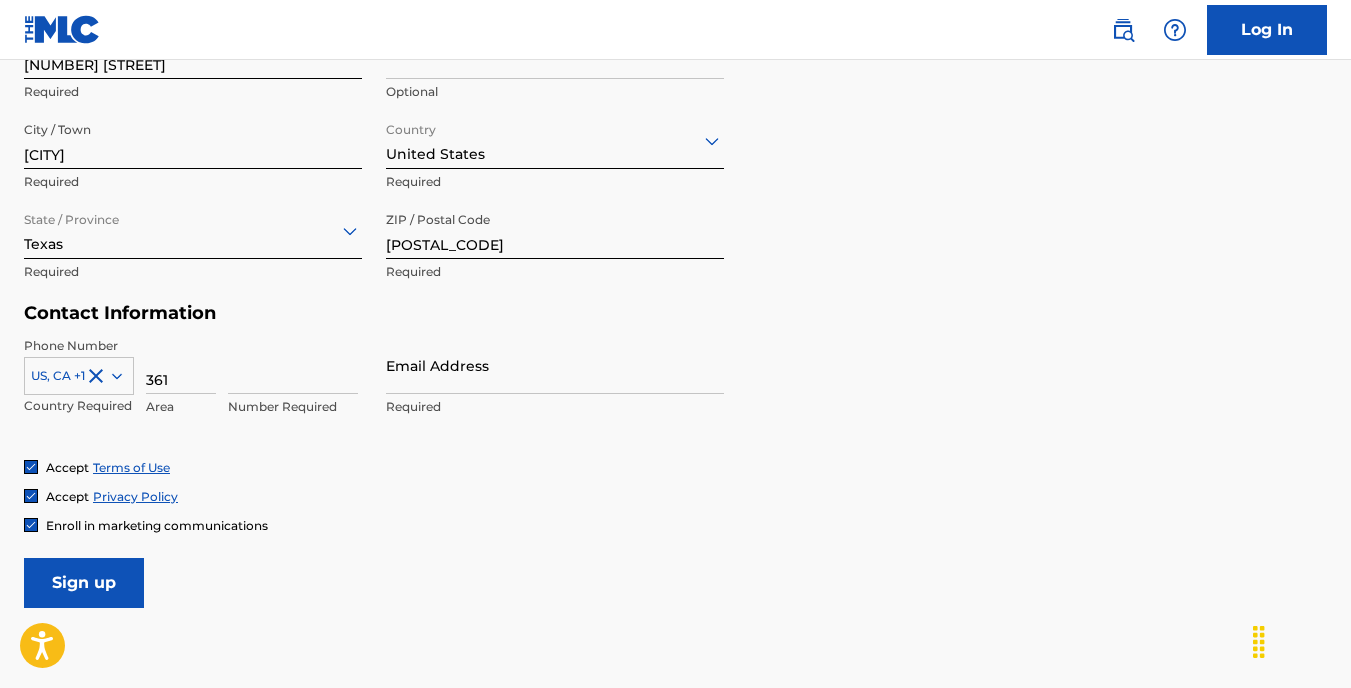 type on "361" 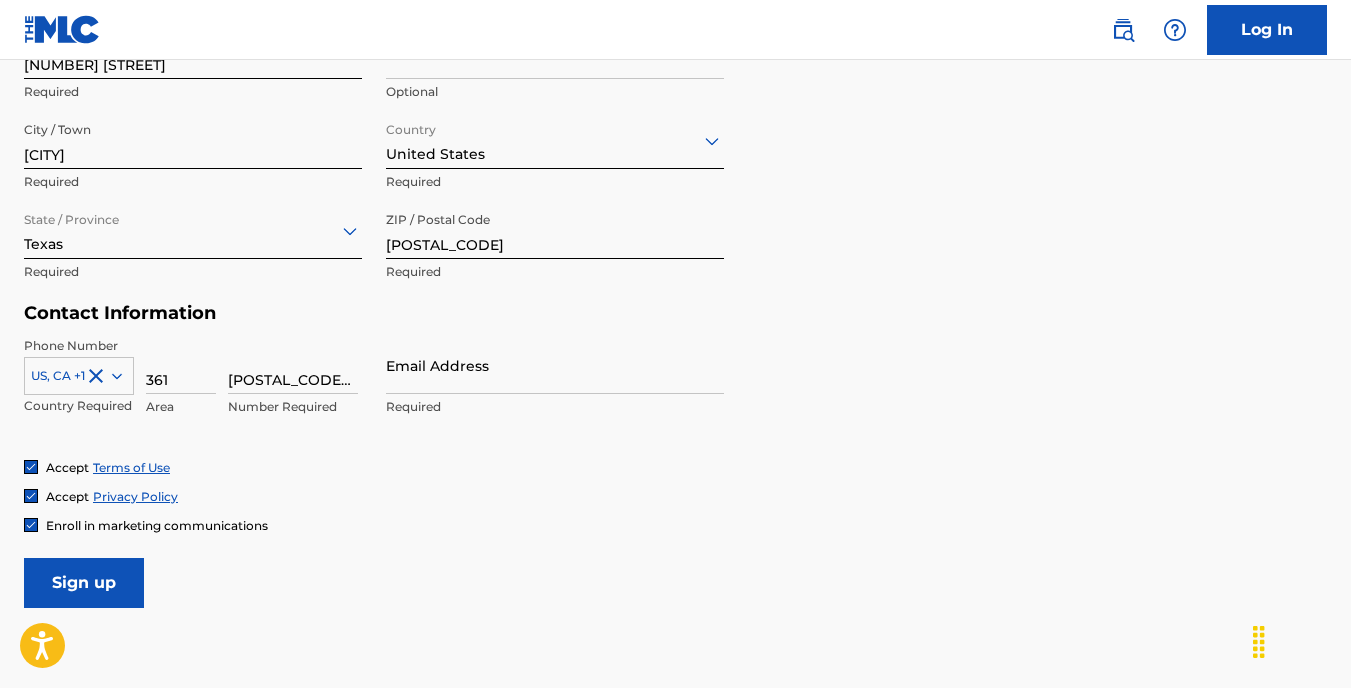 type on "[POSTAL_CODE_ABBR]" 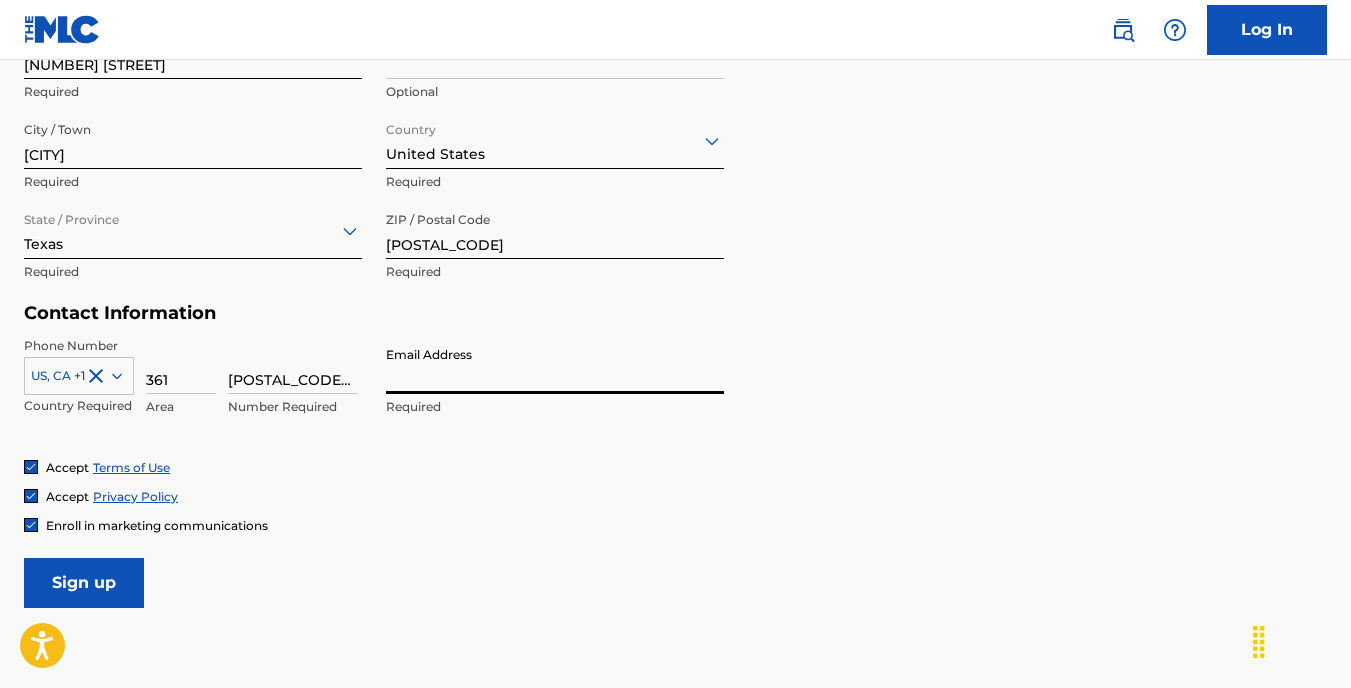 click on "Email Address" at bounding box center (555, 365) 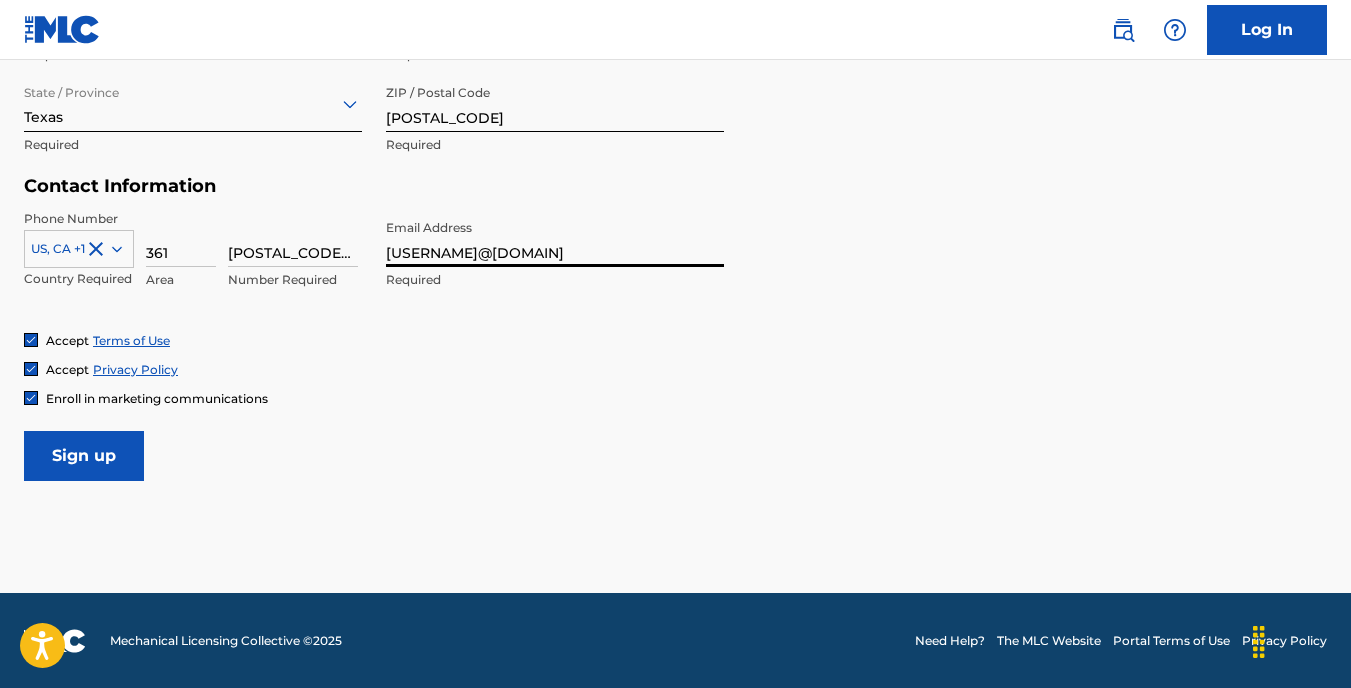 scroll, scrollTop: 876, scrollLeft: 0, axis: vertical 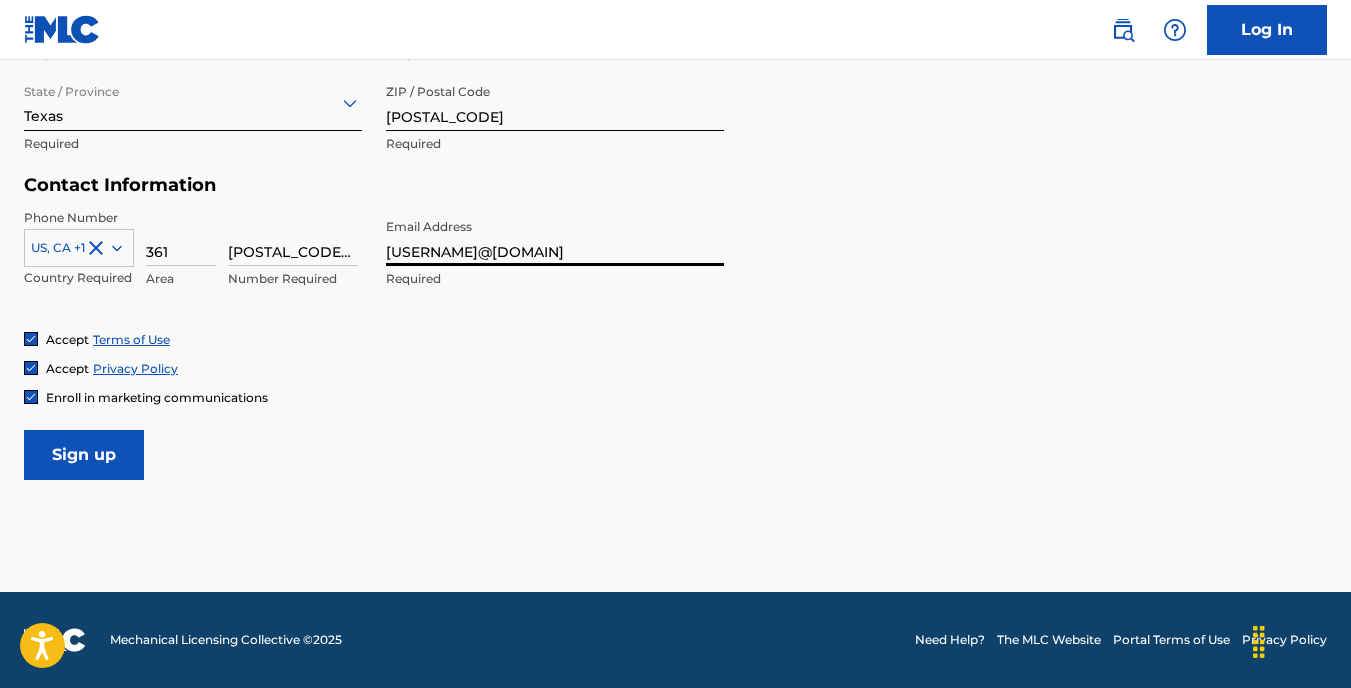 type on "[USERNAME]@[DOMAIN]" 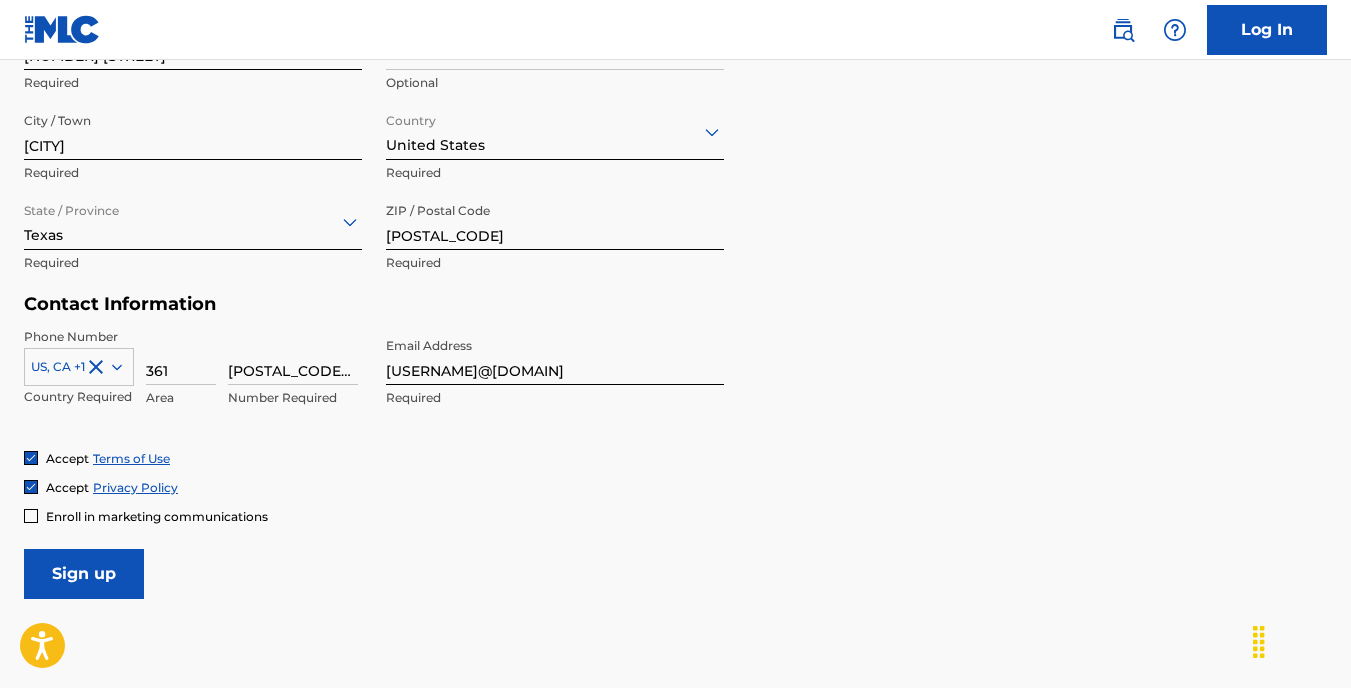 scroll, scrollTop: 876, scrollLeft: 0, axis: vertical 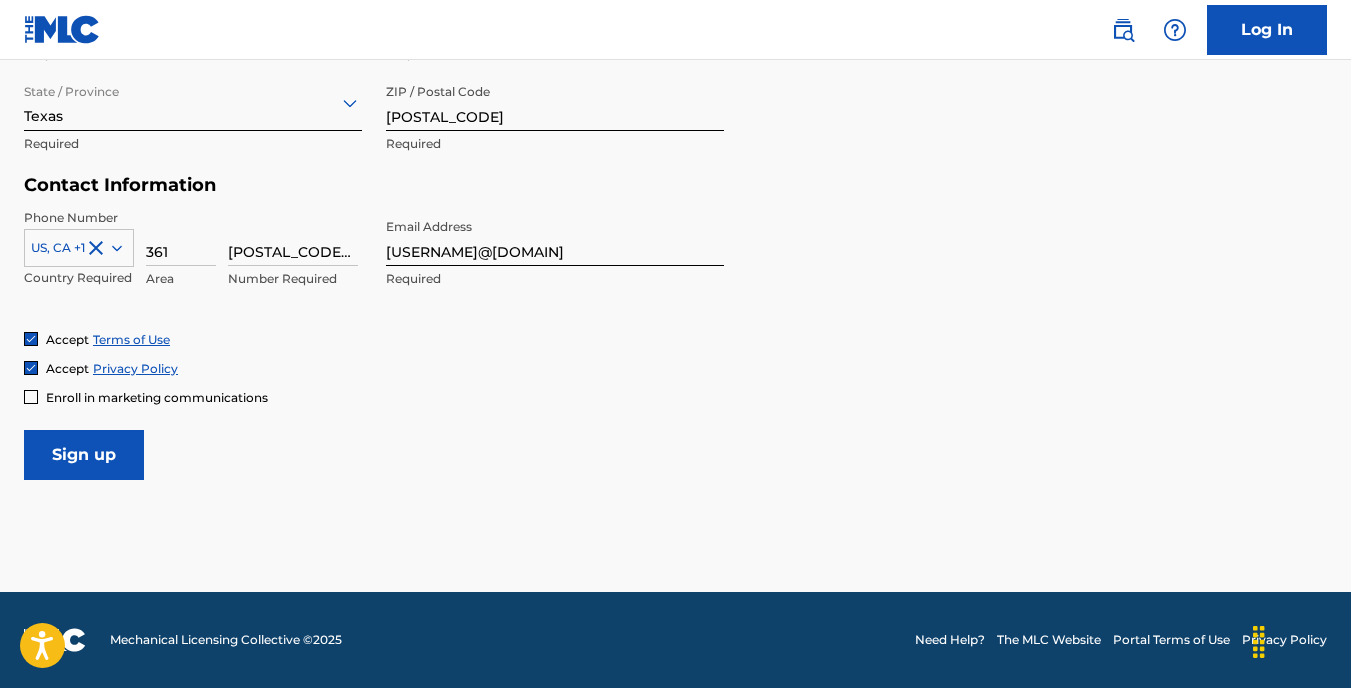 click on "Sign up" at bounding box center (84, 455) 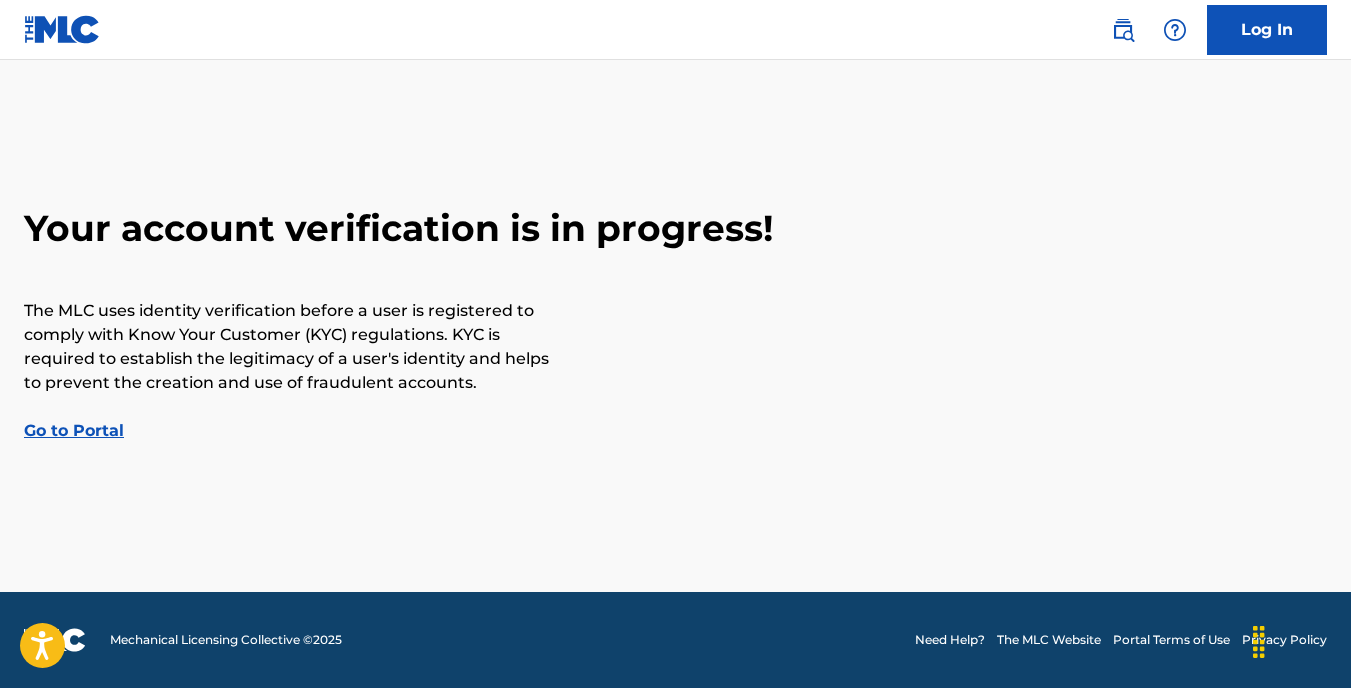 scroll, scrollTop: 0, scrollLeft: 0, axis: both 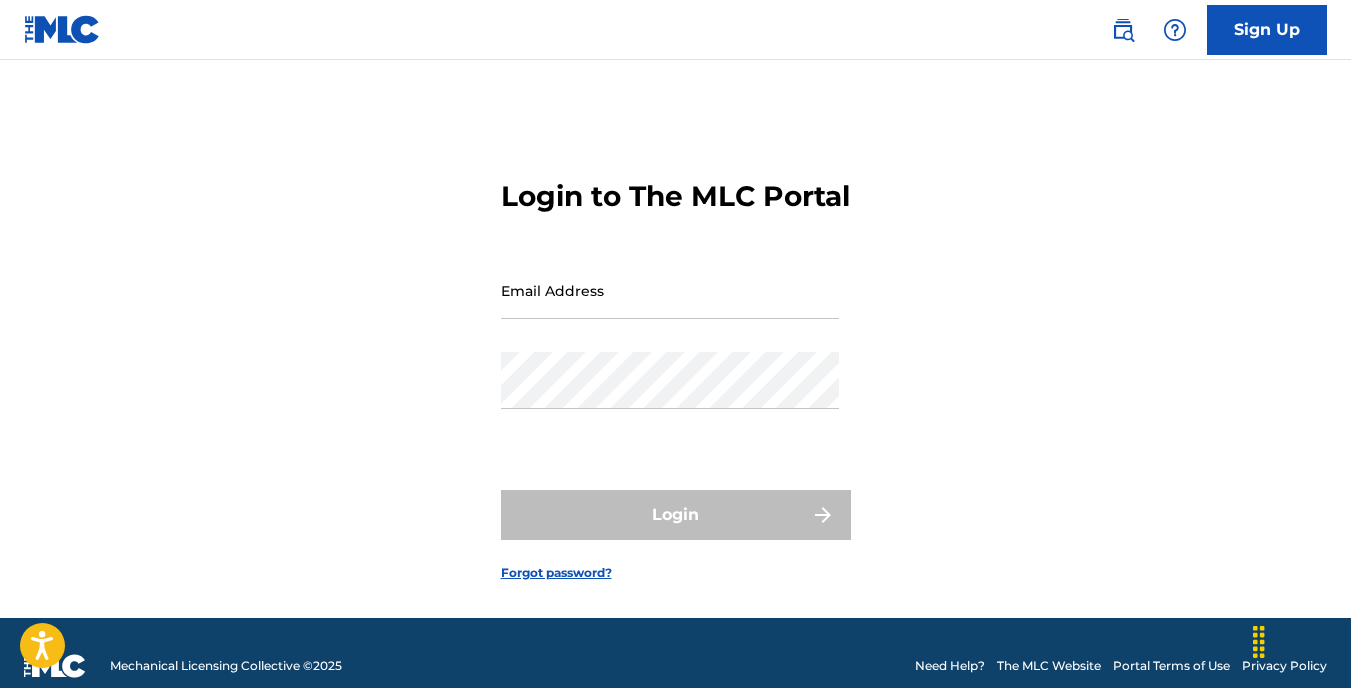 click on "Sign Up" at bounding box center [1267, 30] 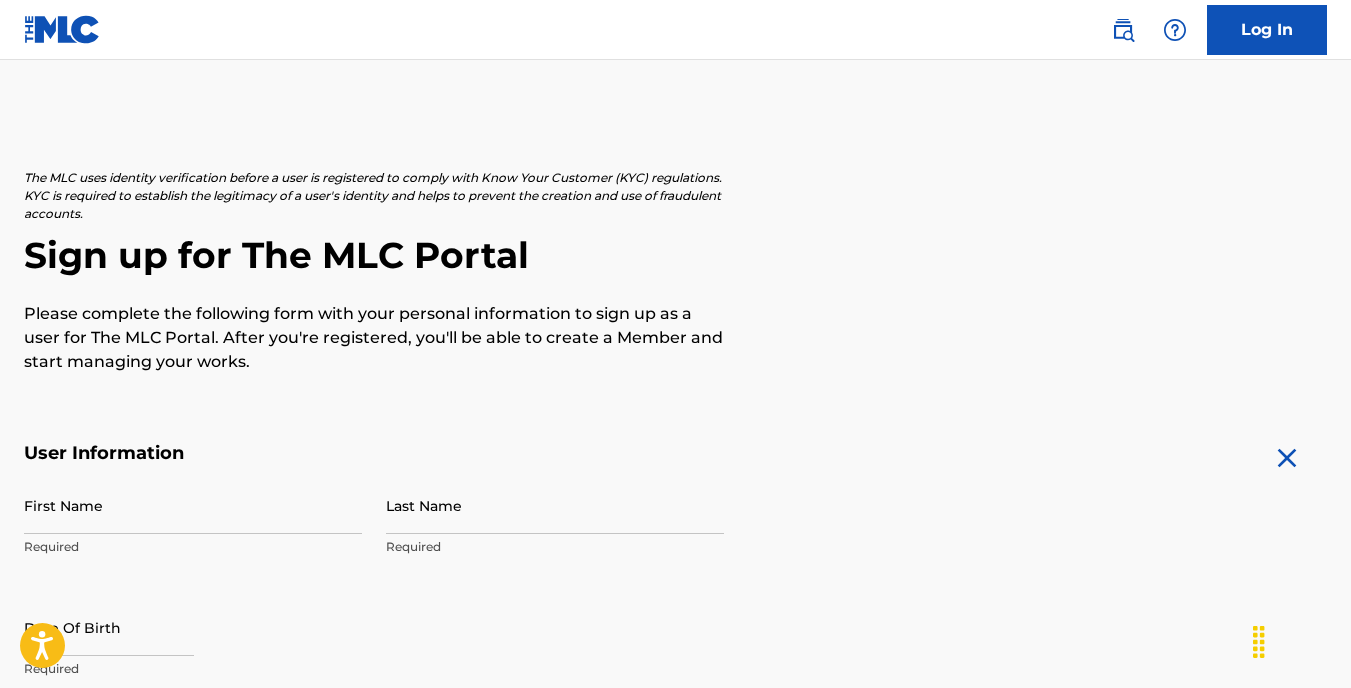 scroll, scrollTop: 0, scrollLeft: 0, axis: both 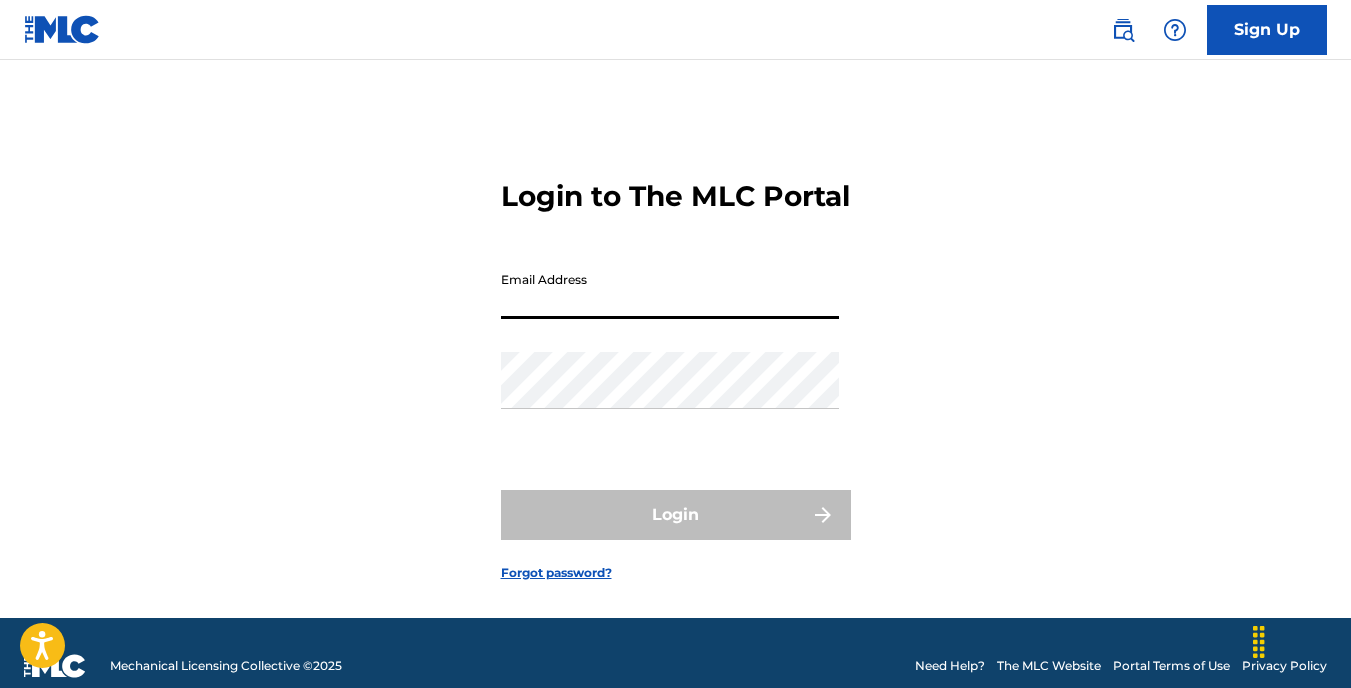 click on "Email Address" at bounding box center [670, 290] 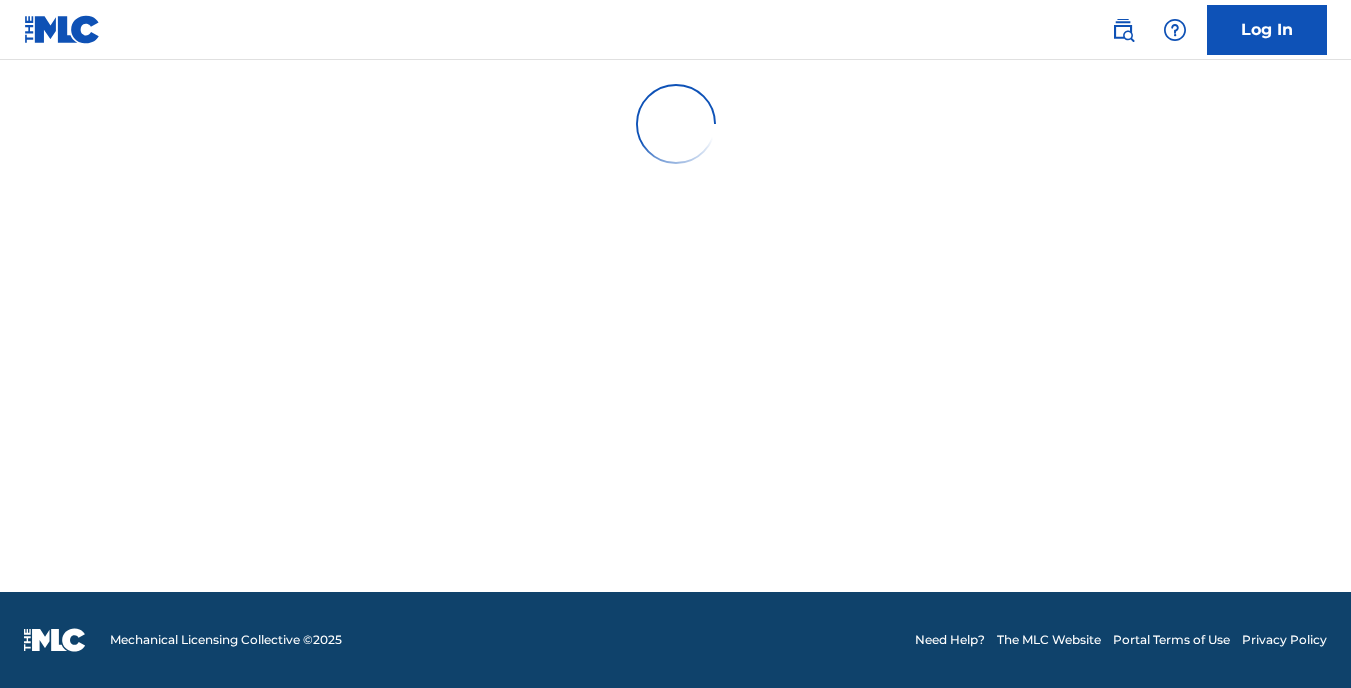 scroll, scrollTop: 0, scrollLeft: 0, axis: both 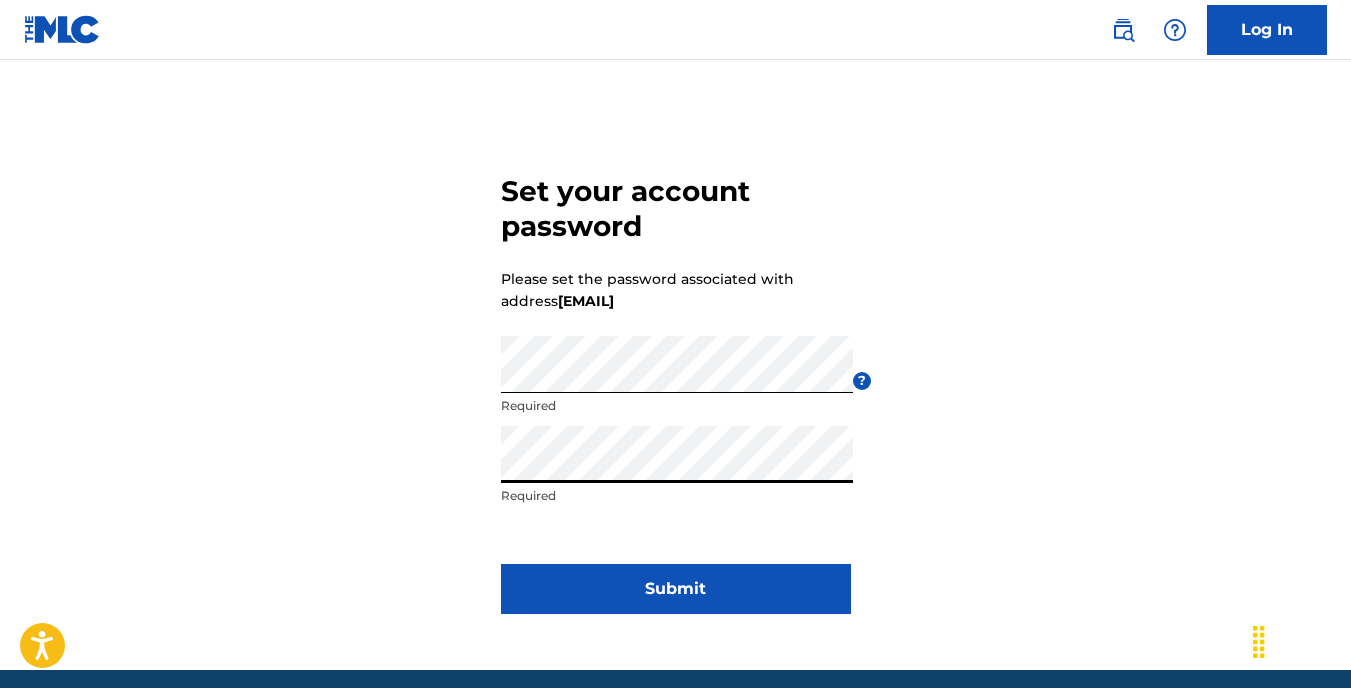 click on "Submit" at bounding box center [676, 589] 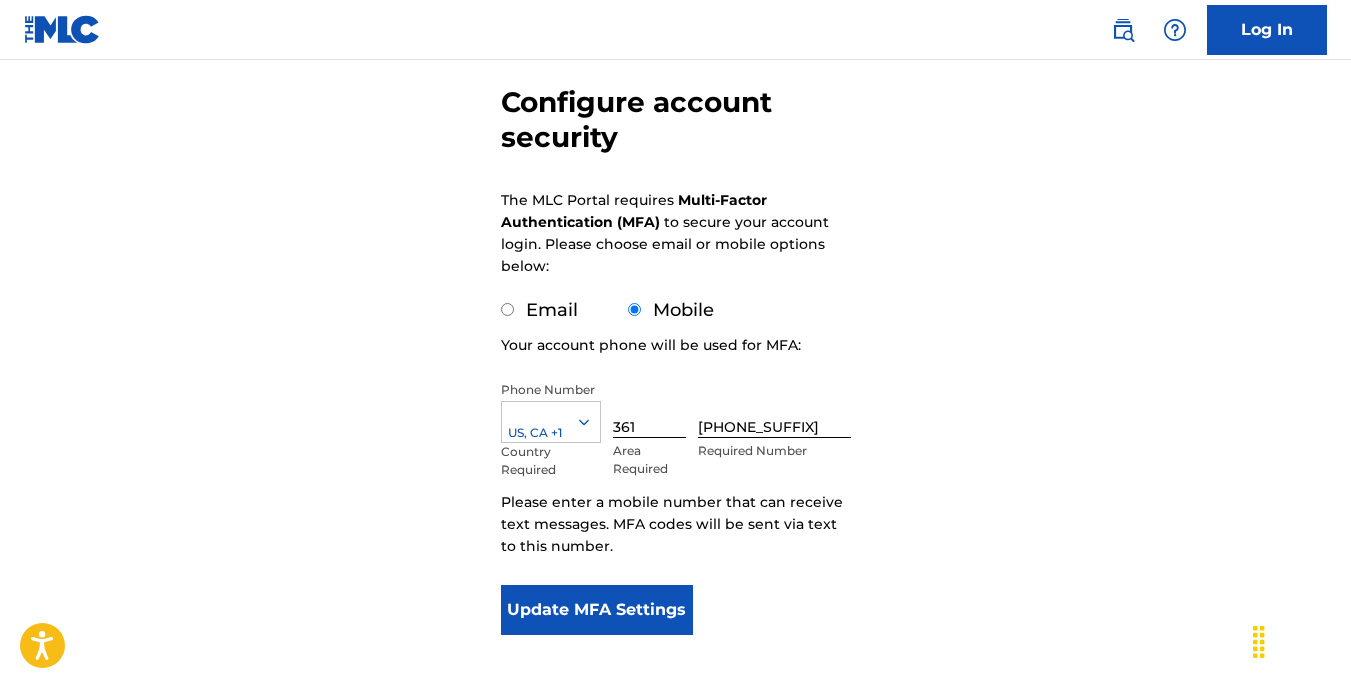 scroll, scrollTop: 274, scrollLeft: 0, axis: vertical 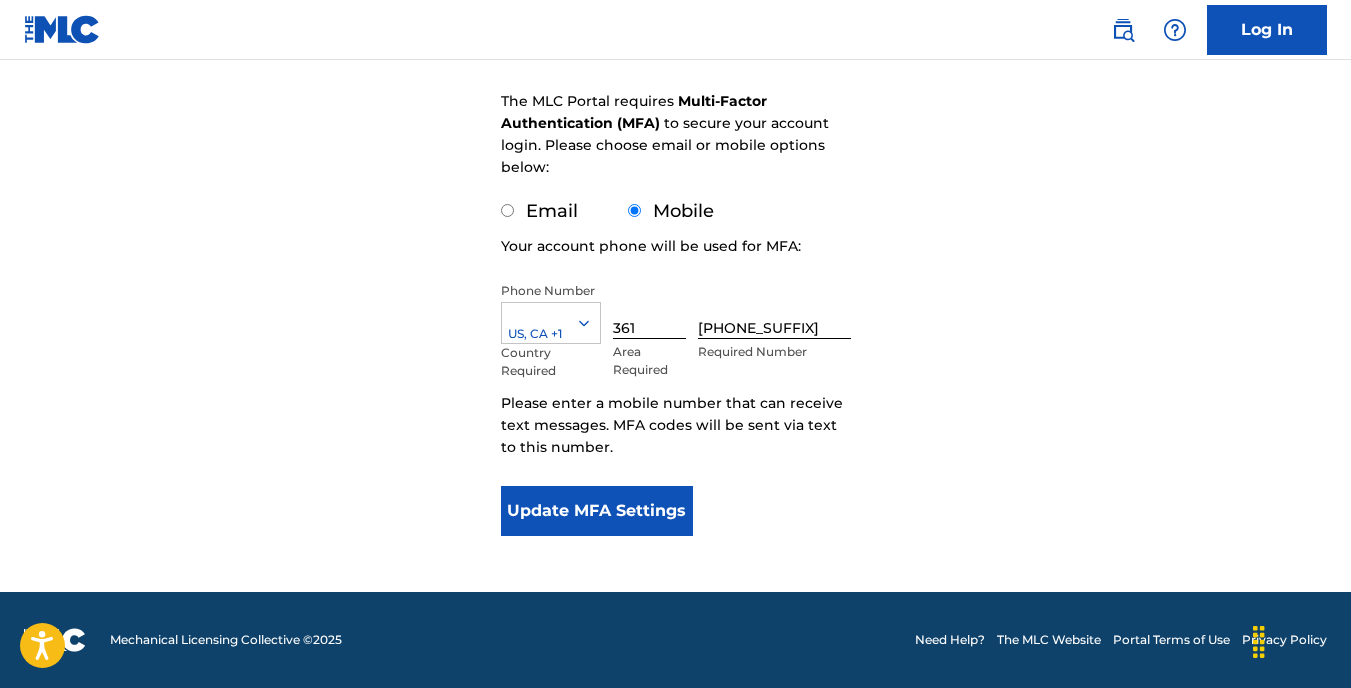 click on "Update MFA Settings" at bounding box center [597, 511] 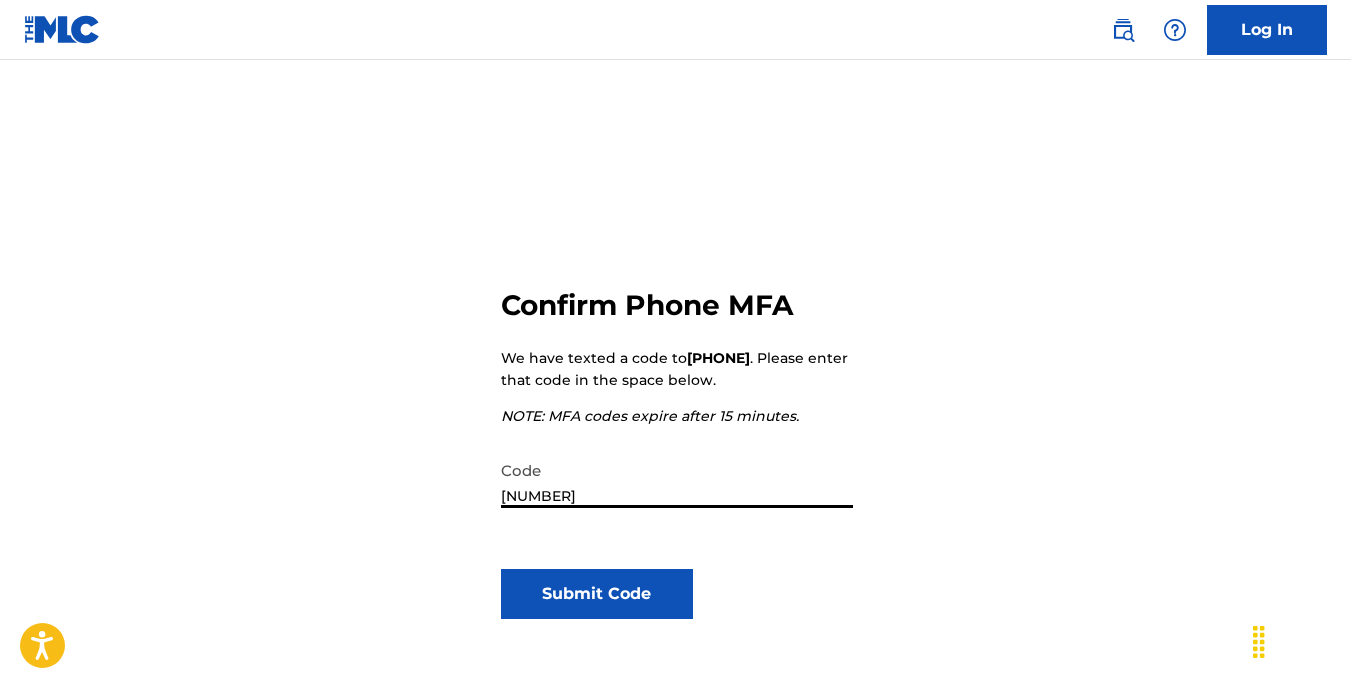 scroll, scrollTop: 100, scrollLeft: 0, axis: vertical 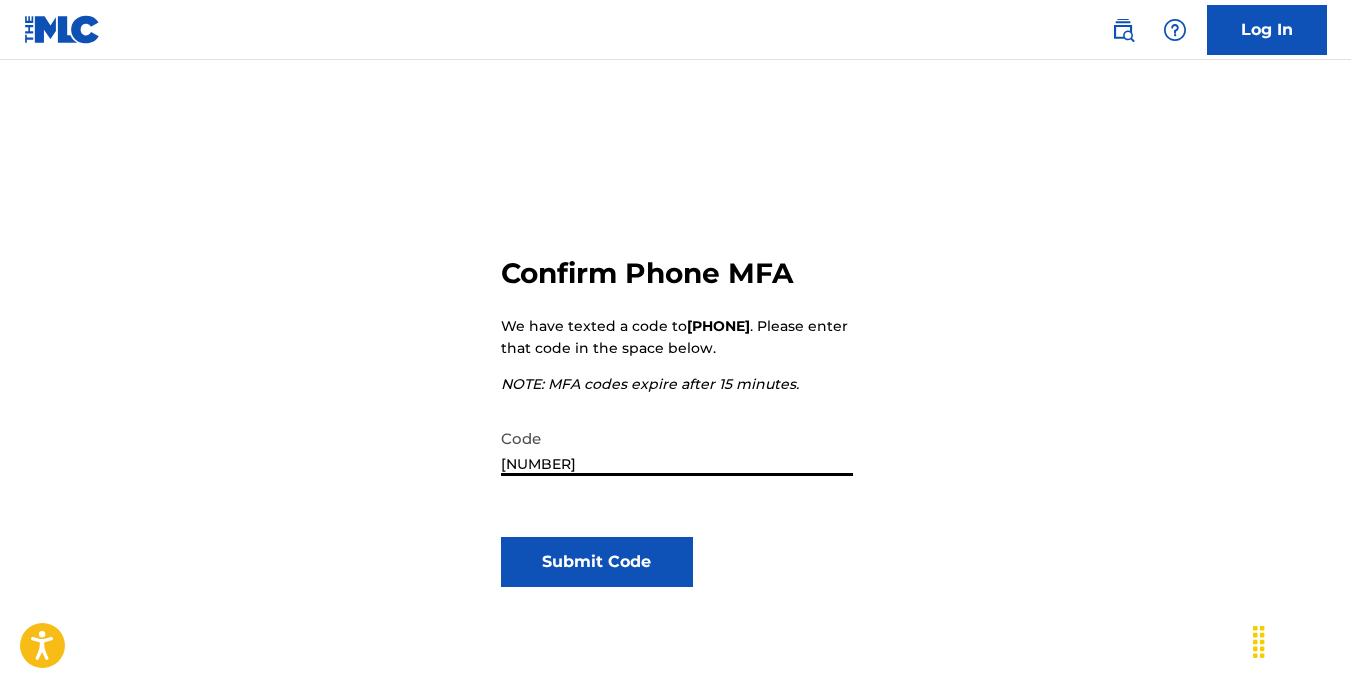 type on "[NUMBER]" 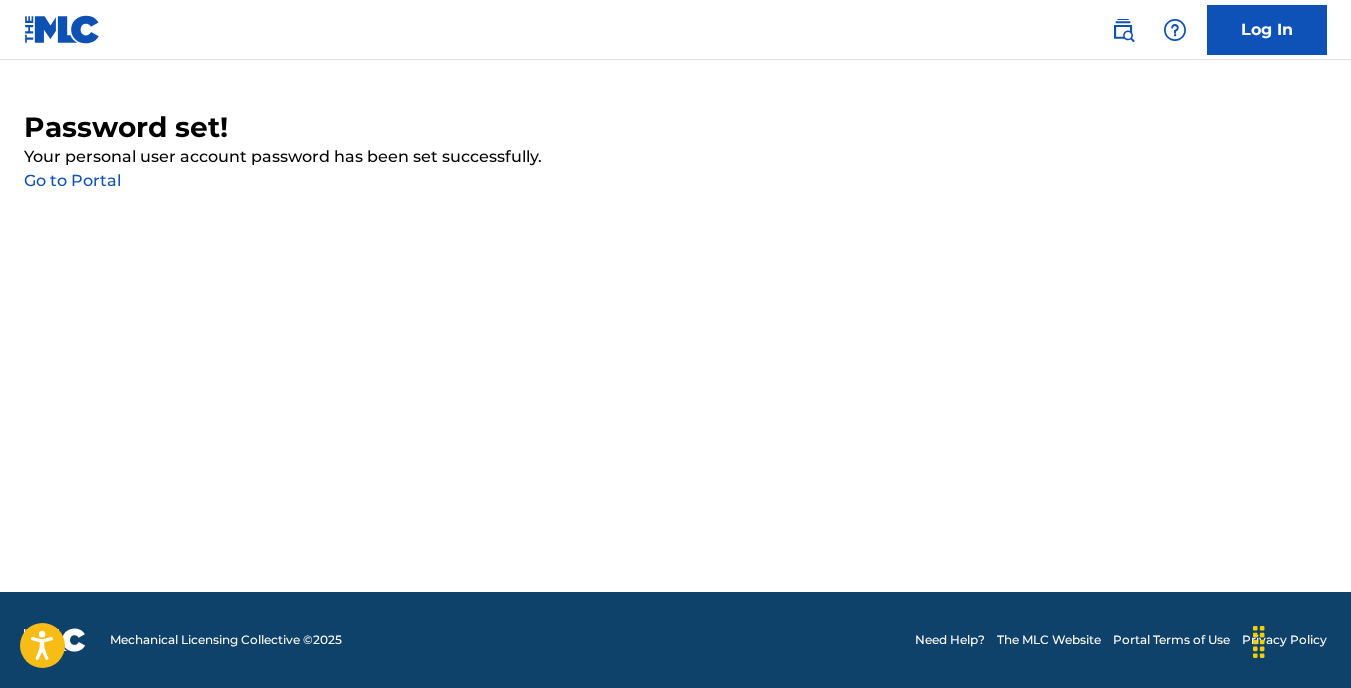 click on "Go to Portal" at bounding box center (72, 180) 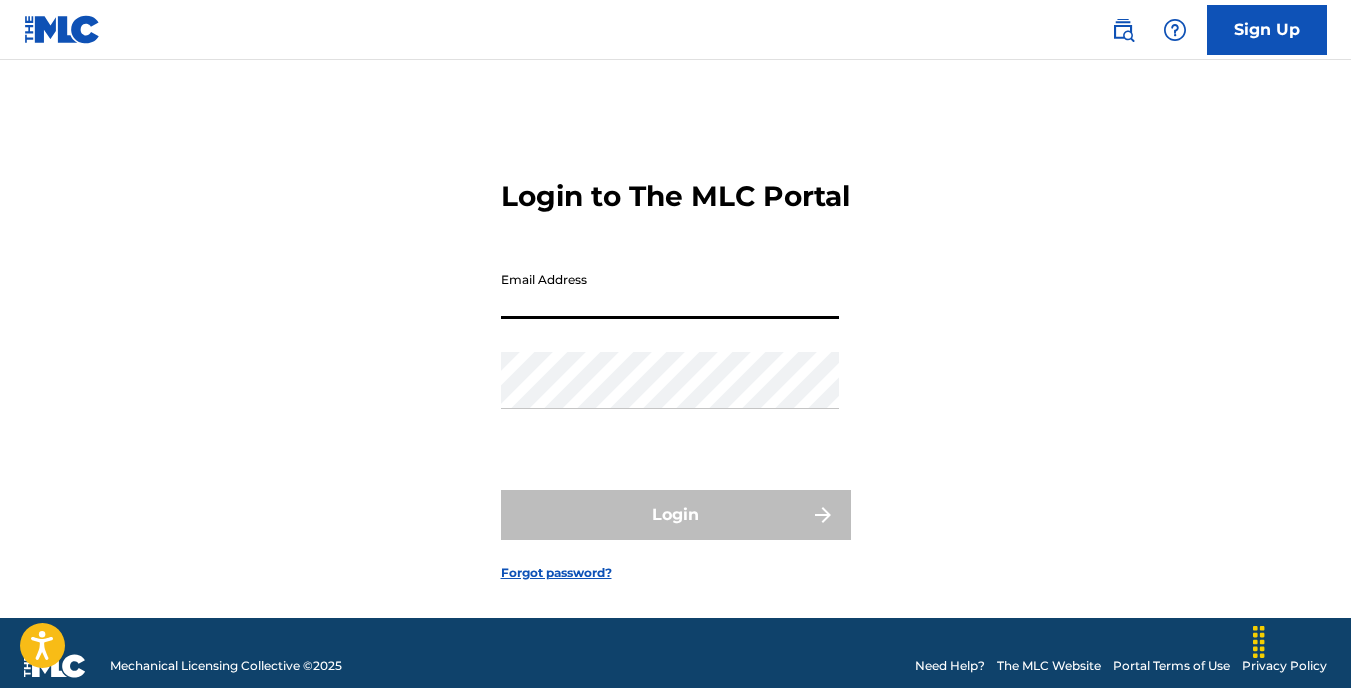 click on "Email Address" at bounding box center (670, 290) 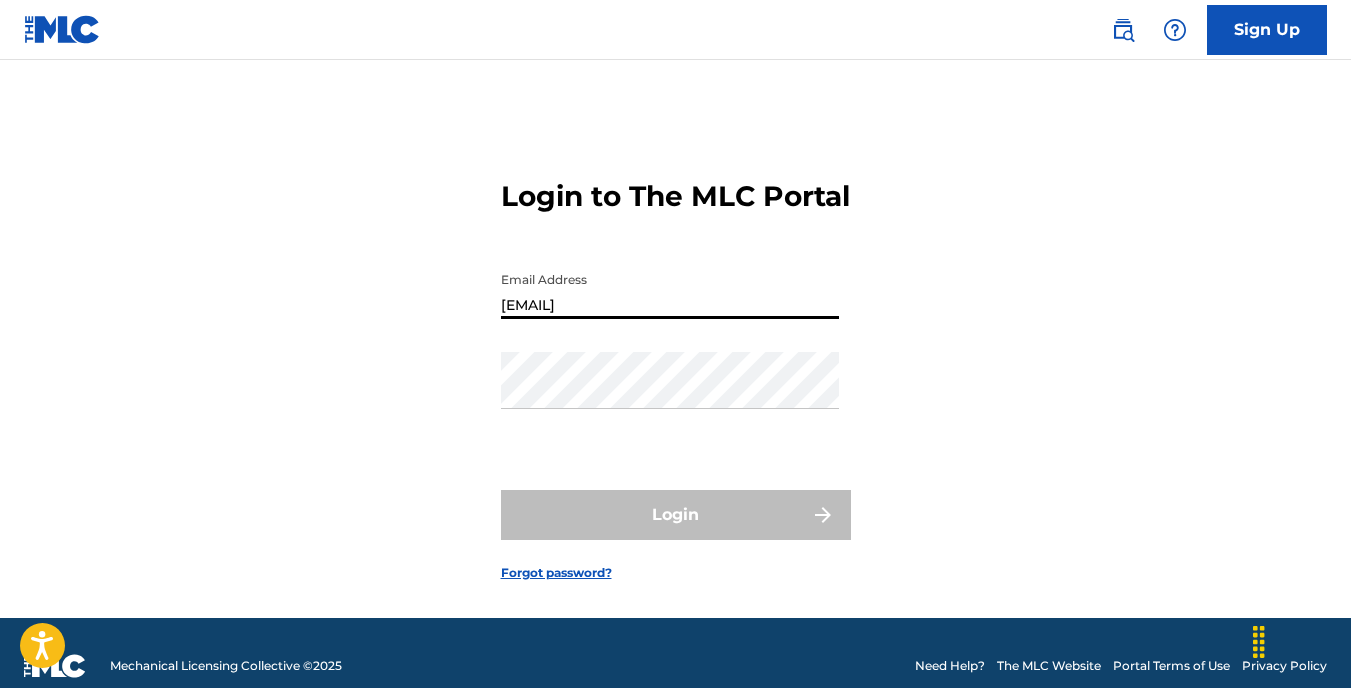 type on "[EMAIL]" 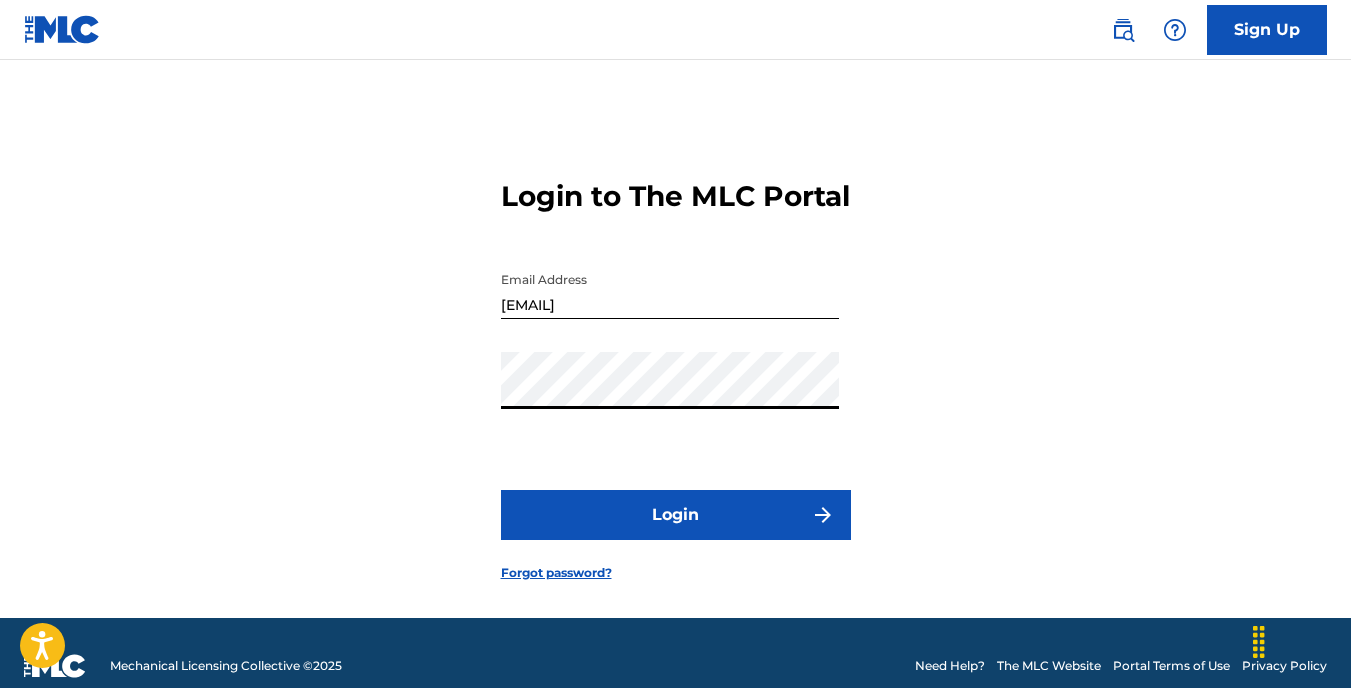 click on "Login" at bounding box center [676, 515] 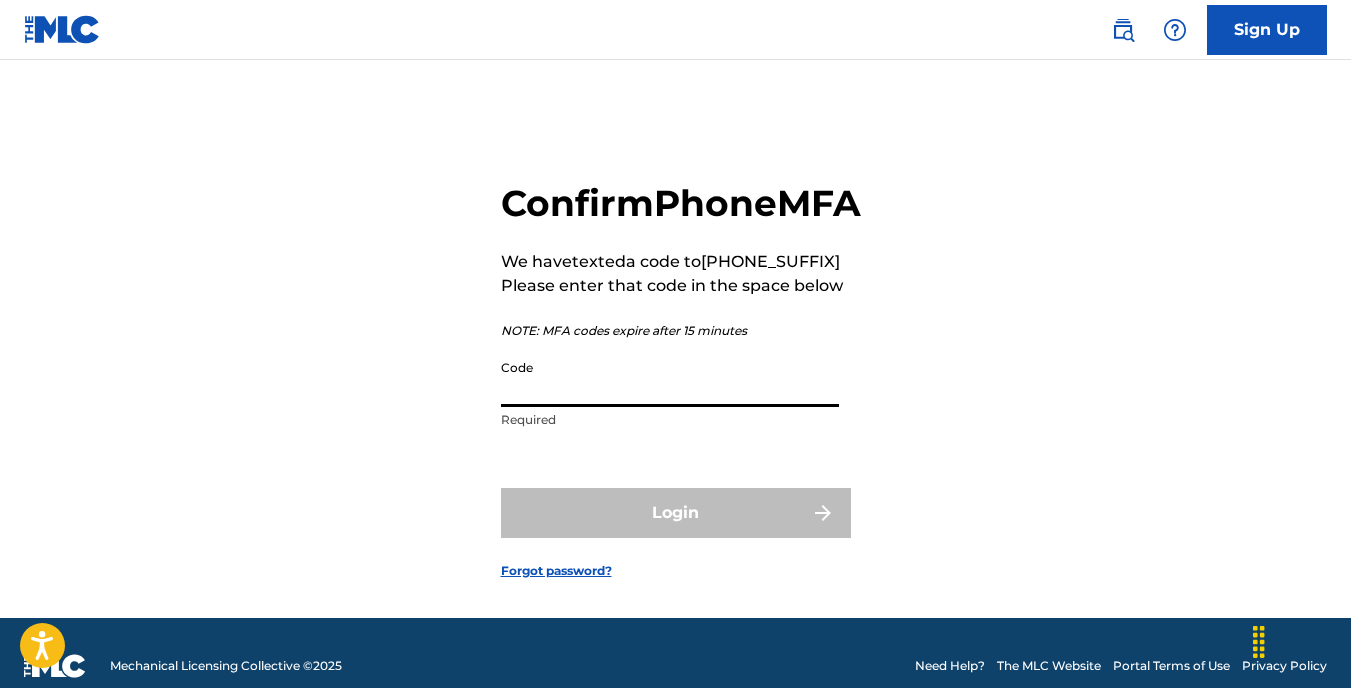 click on "Code" at bounding box center (670, 378) 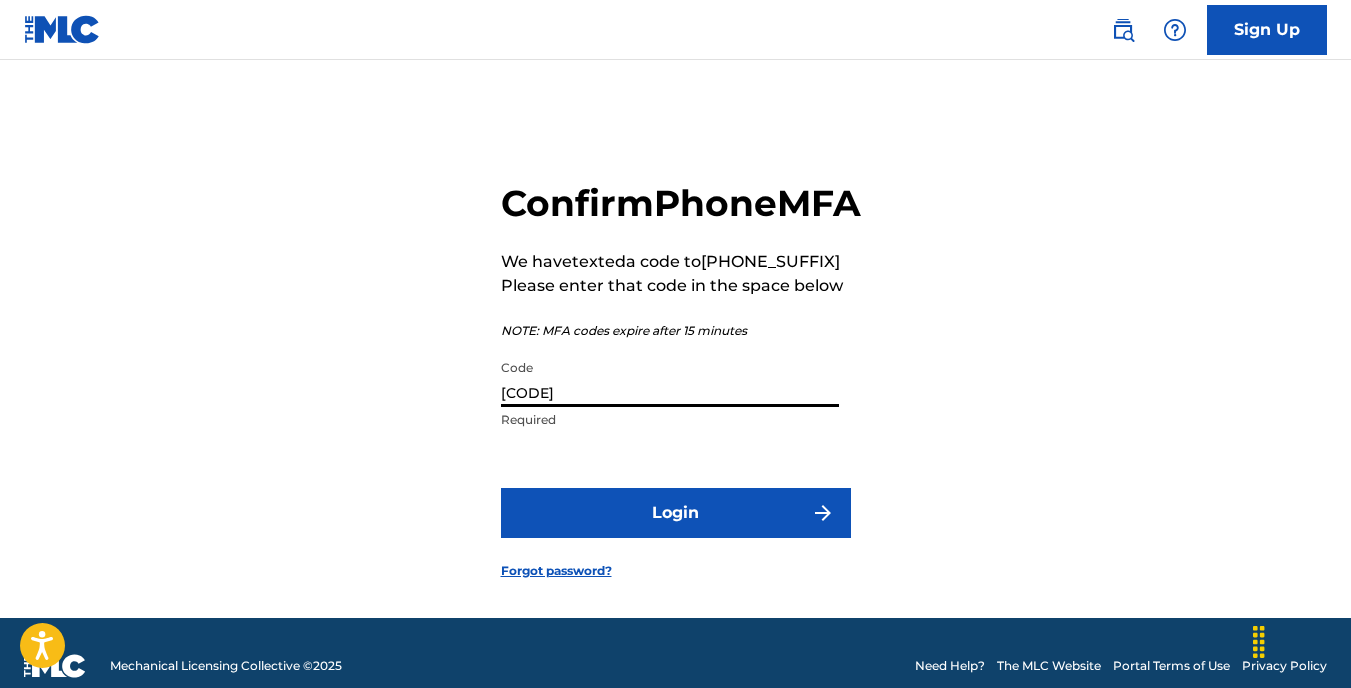 type on "[CODE]" 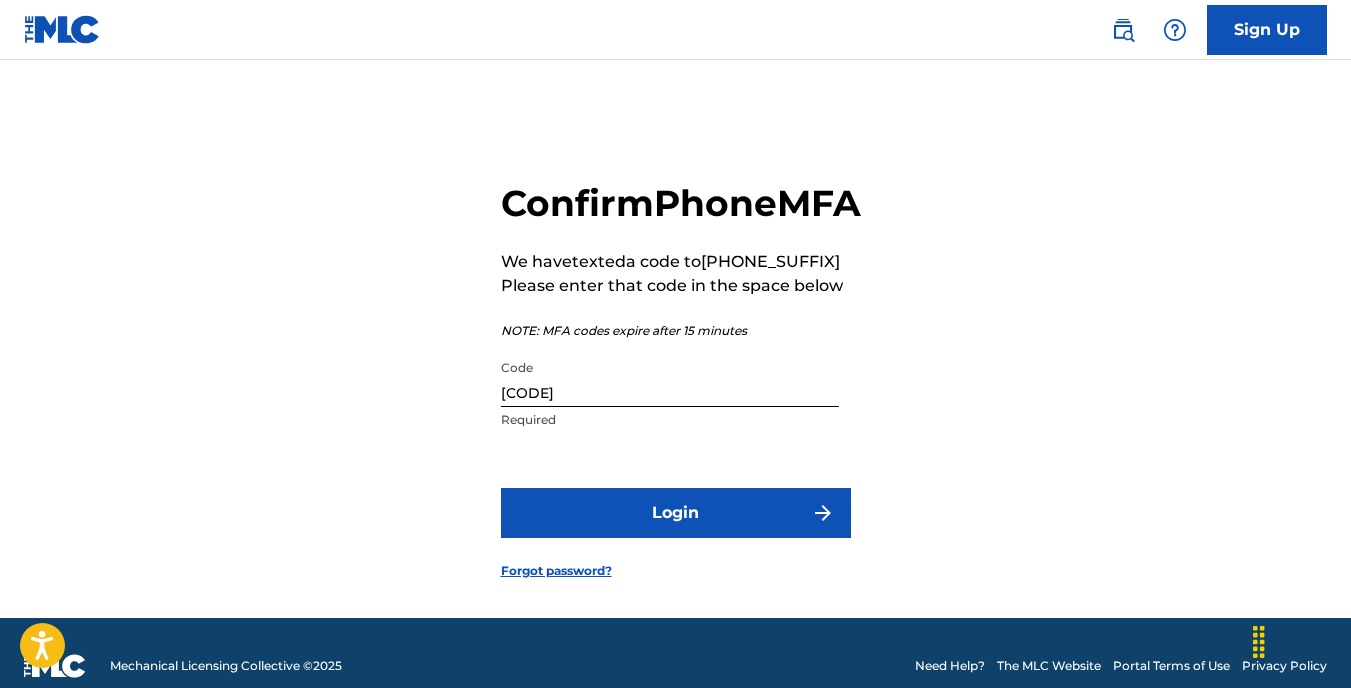 click on "Login" at bounding box center [676, 513] 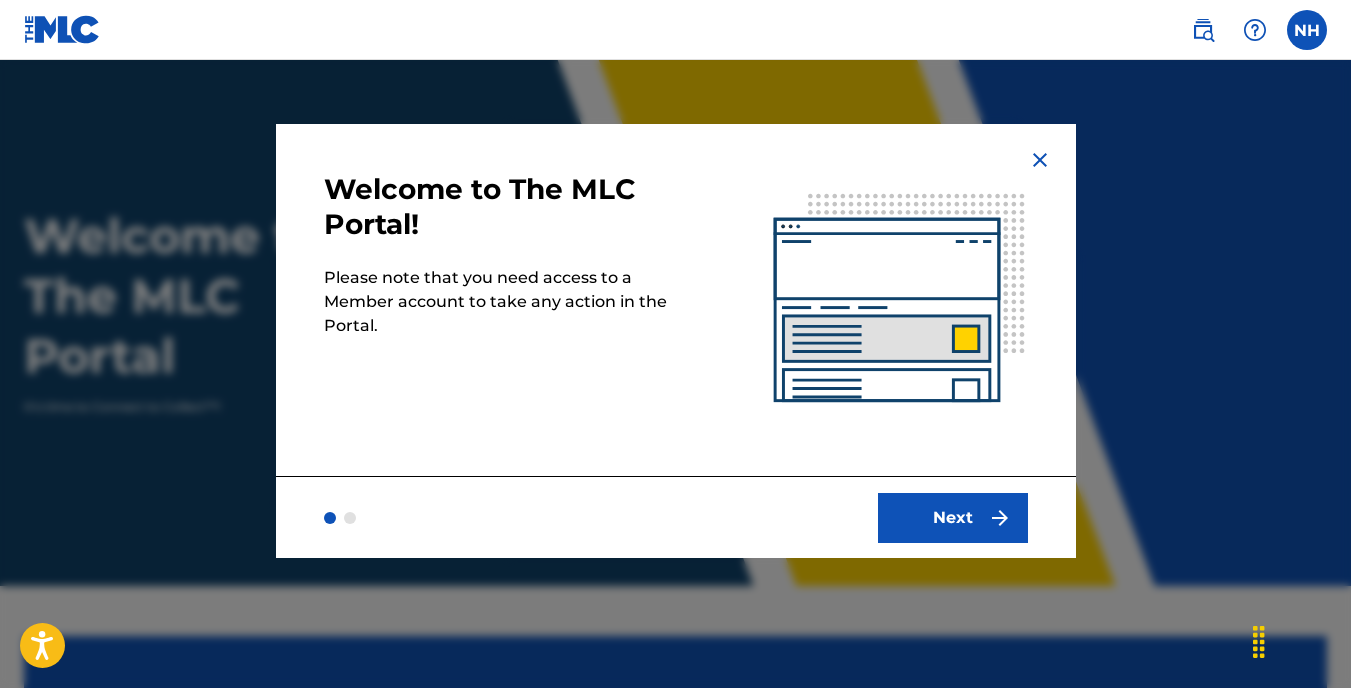 scroll, scrollTop: 0, scrollLeft: 0, axis: both 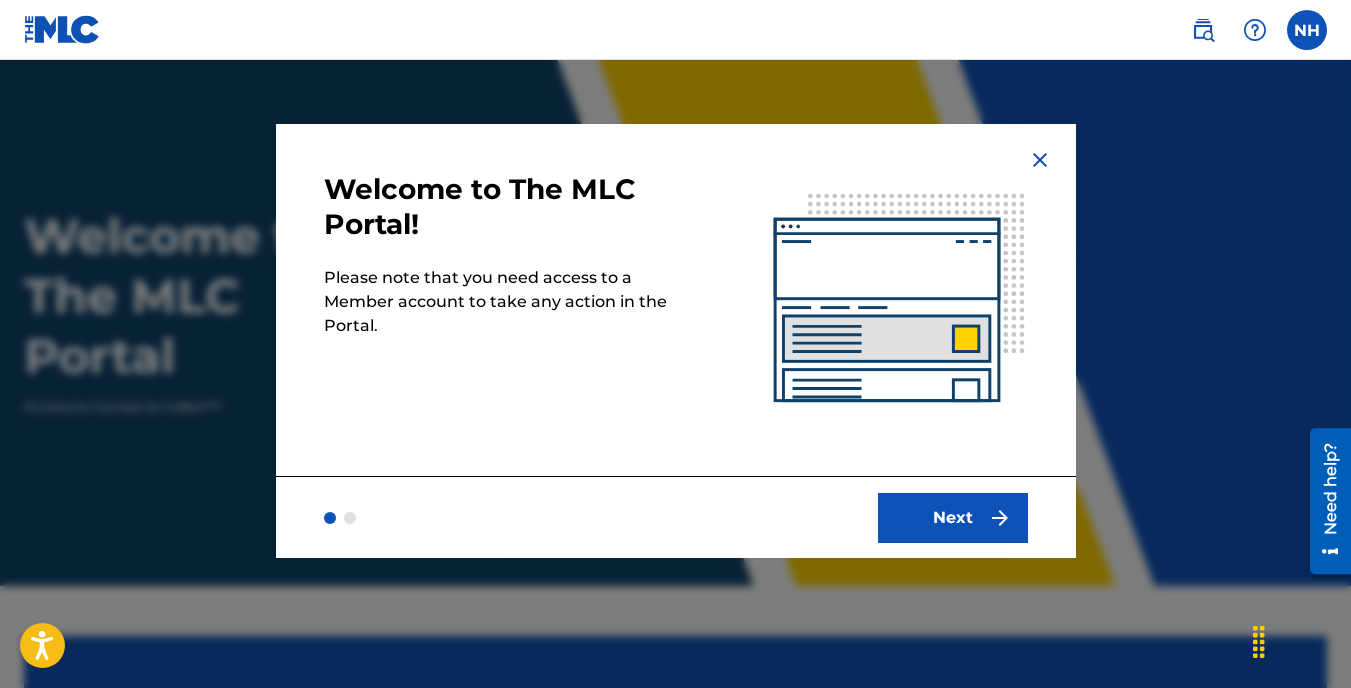 click on "Next" at bounding box center (953, 518) 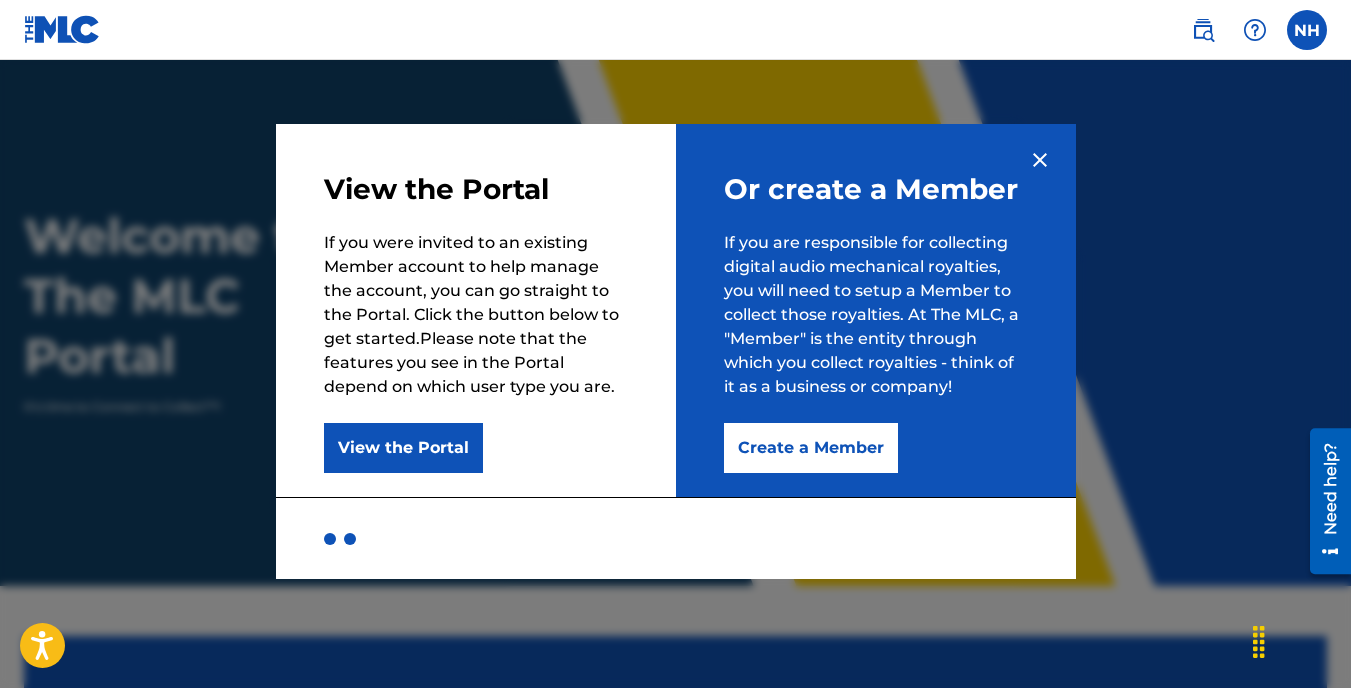 click on "Create a Member" at bounding box center (811, 448) 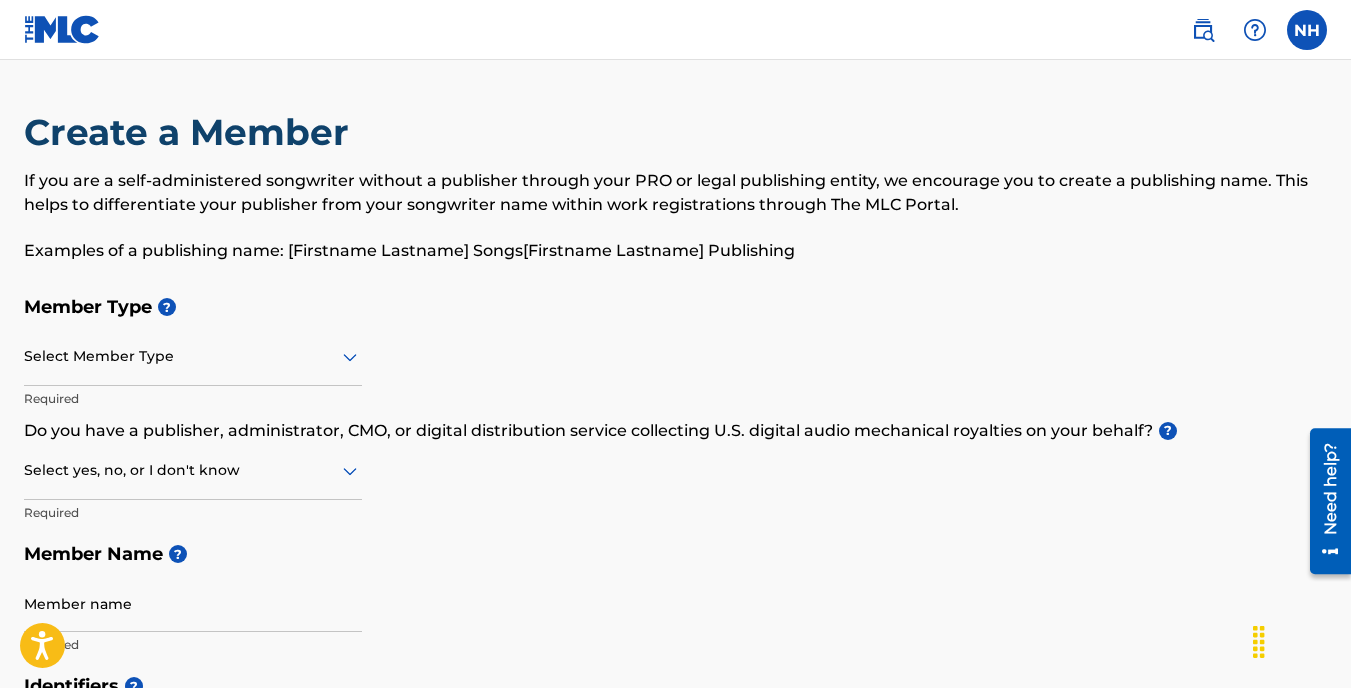 click at bounding box center [193, 356] 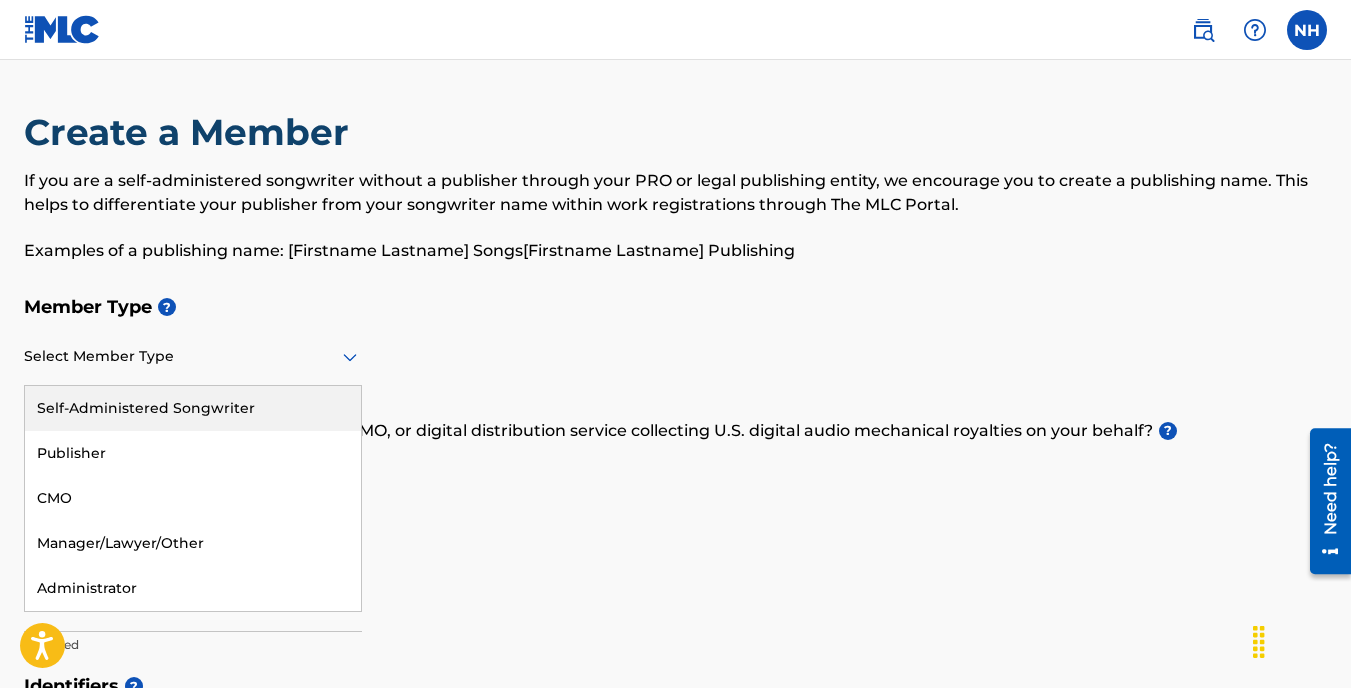 click at bounding box center (193, 356) 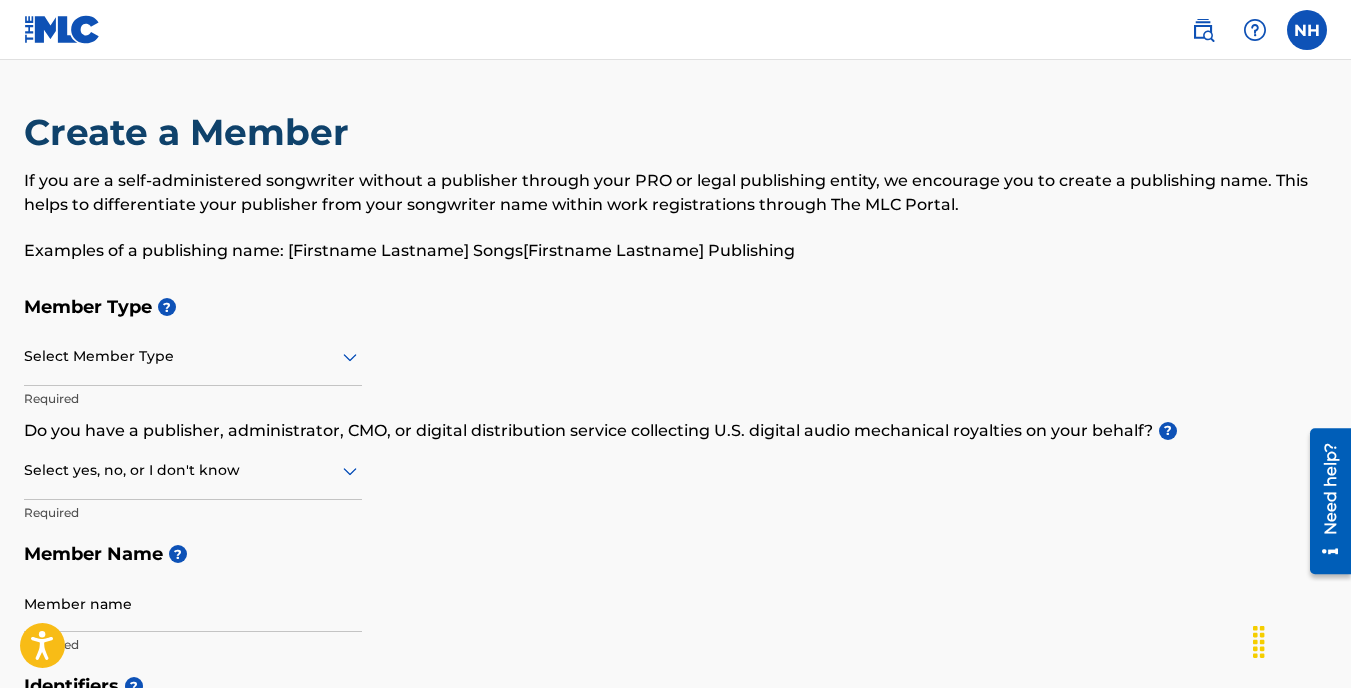 click at bounding box center [193, 356] 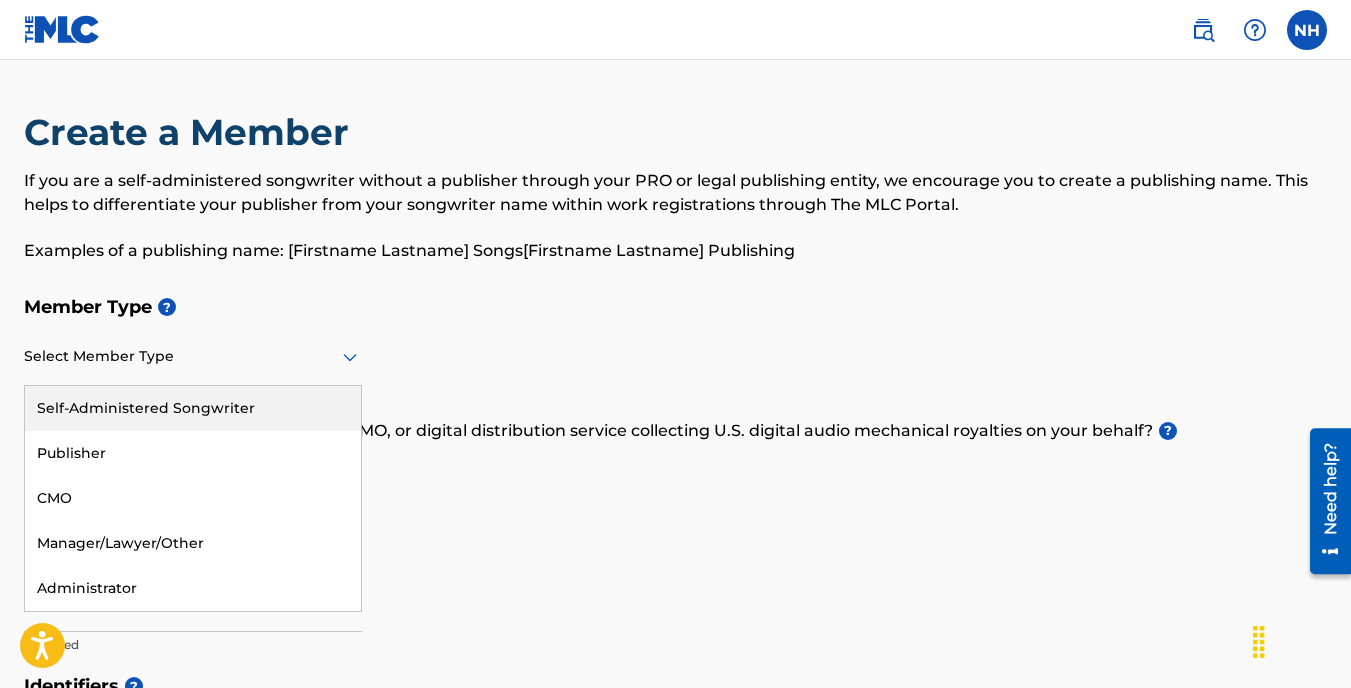 click on "Self-Administered Songwriter" at bounding box center (193, 408) 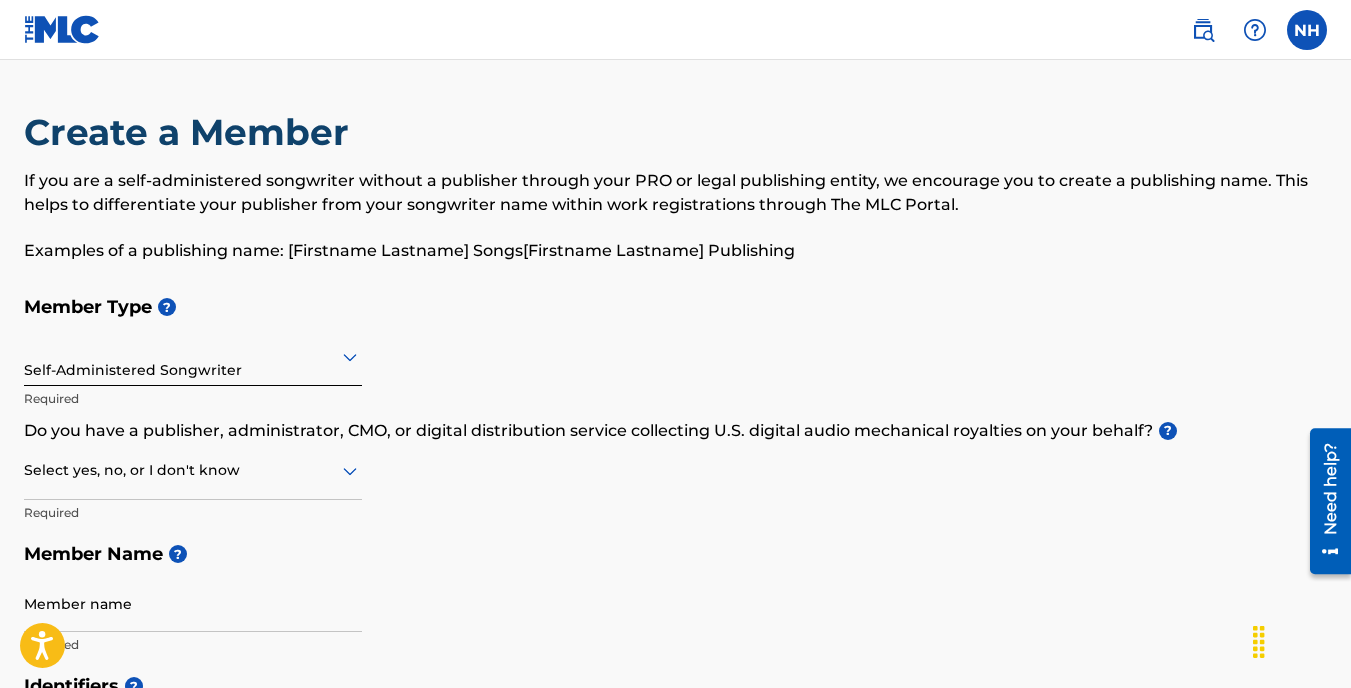 click 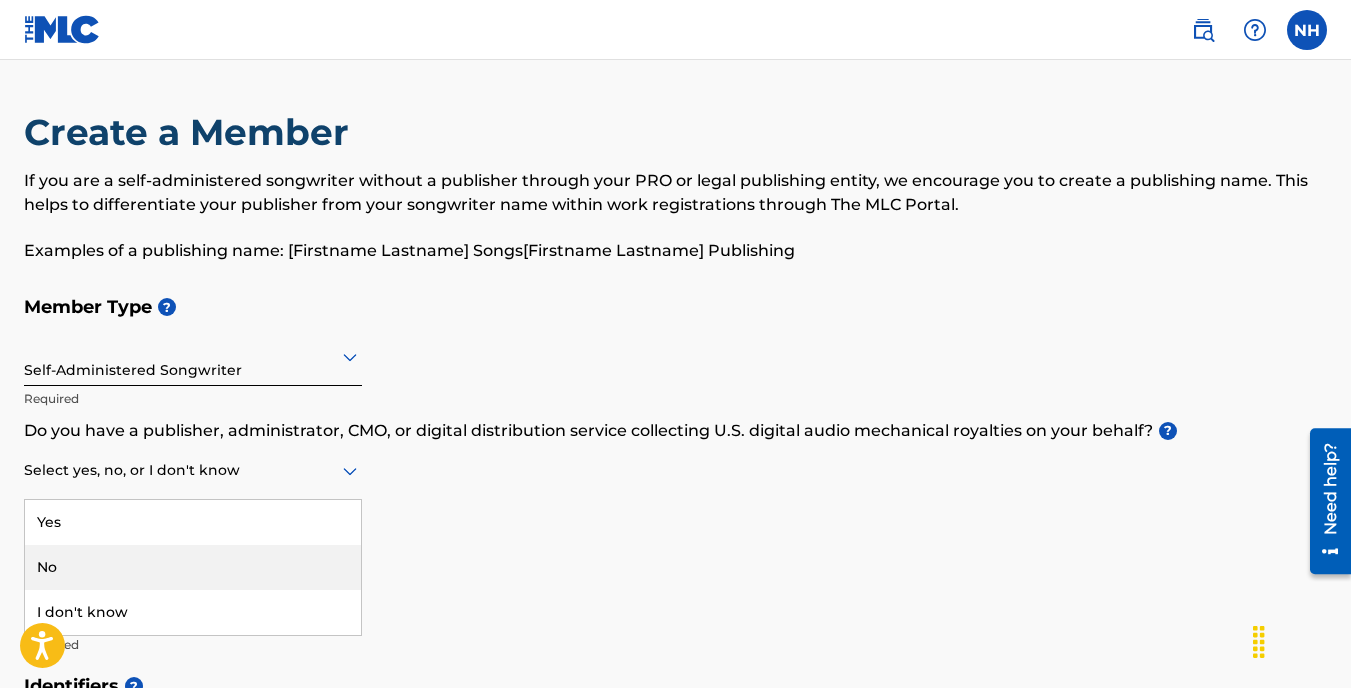 click on "No" at bounding box center [193, 567] 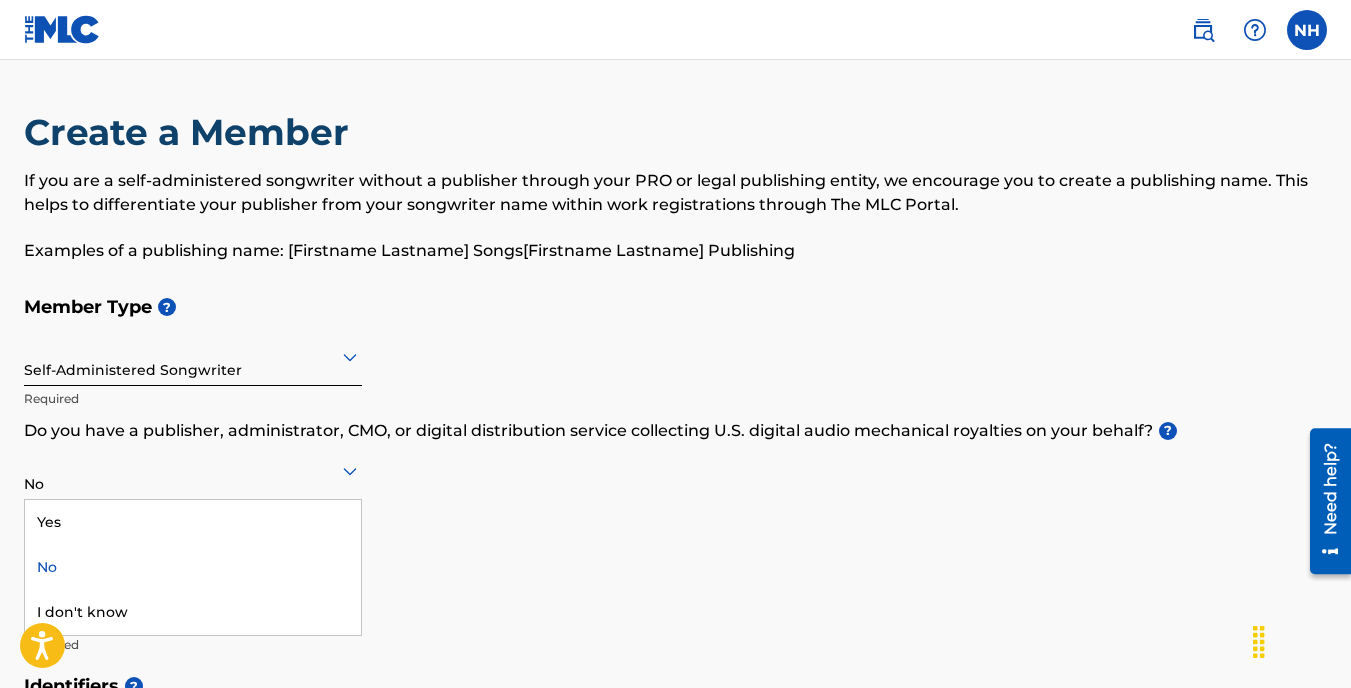 click 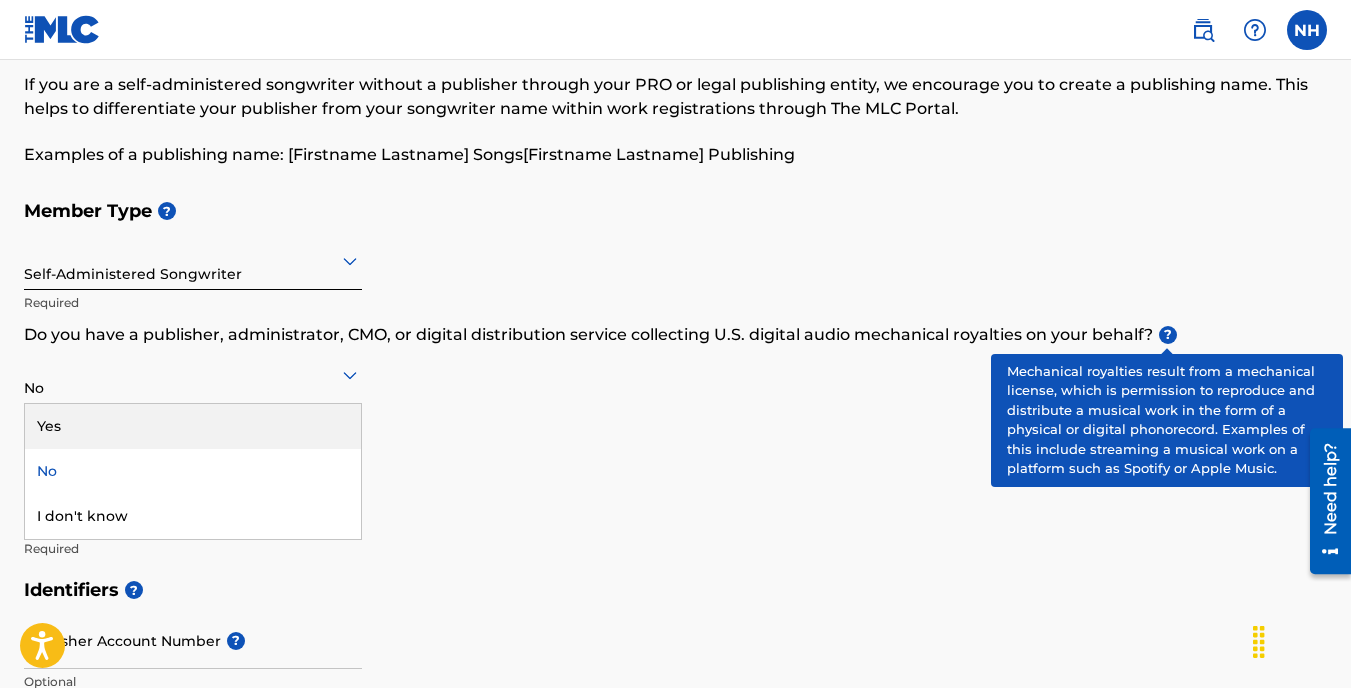 scroll, scrollTop: 200, scrollLeft: 0, axis: vertical 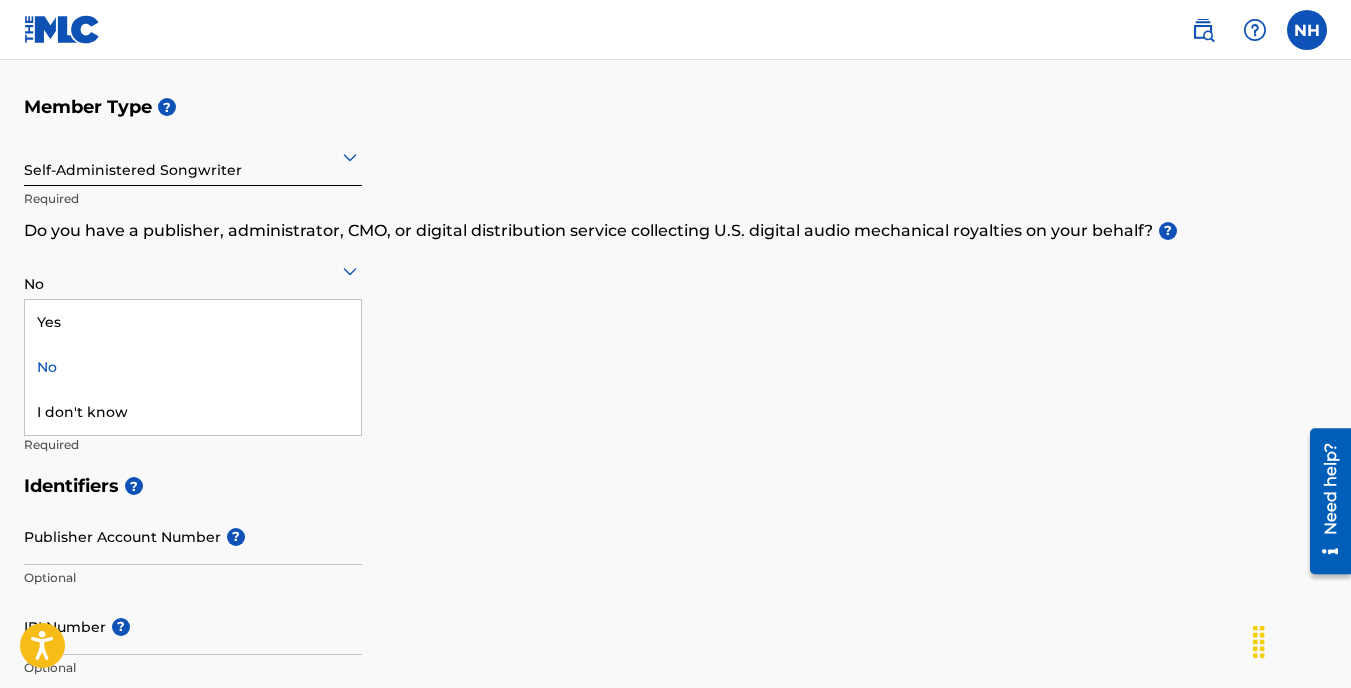 click on "No" at bounding box center [193, 367] 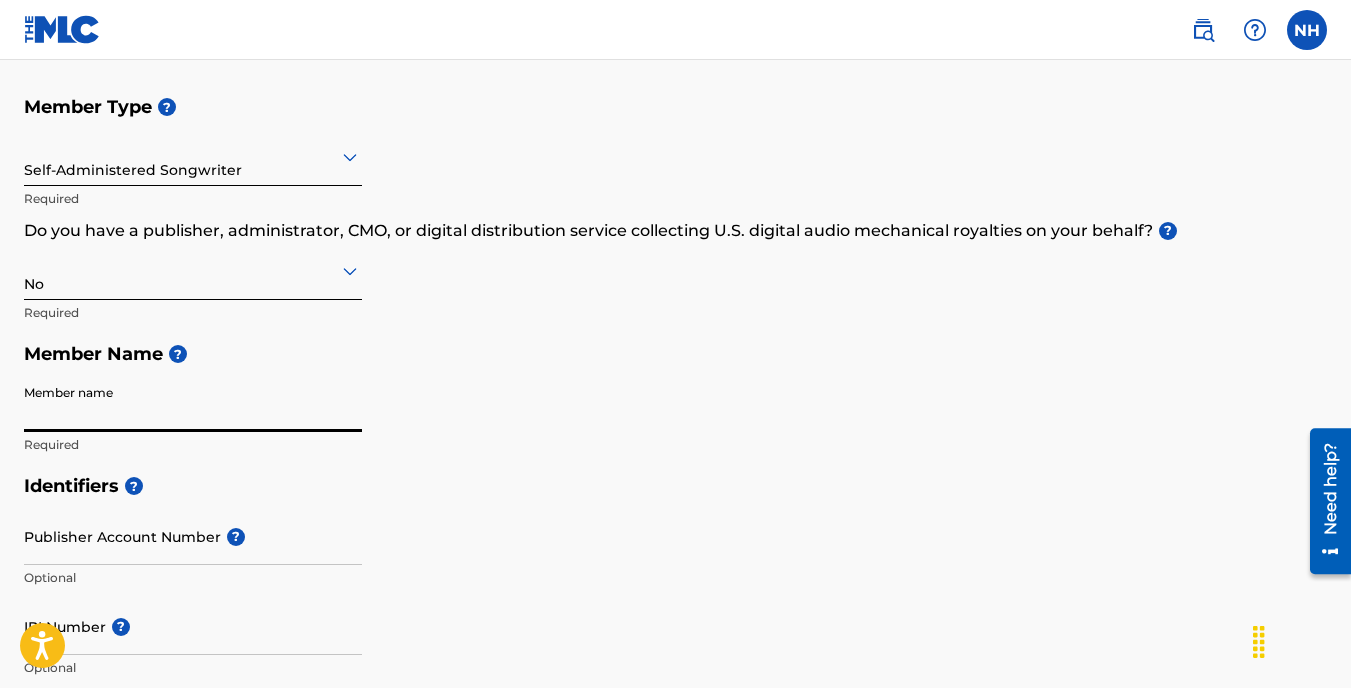 click on "Member name" at bounding box center [193, 403] 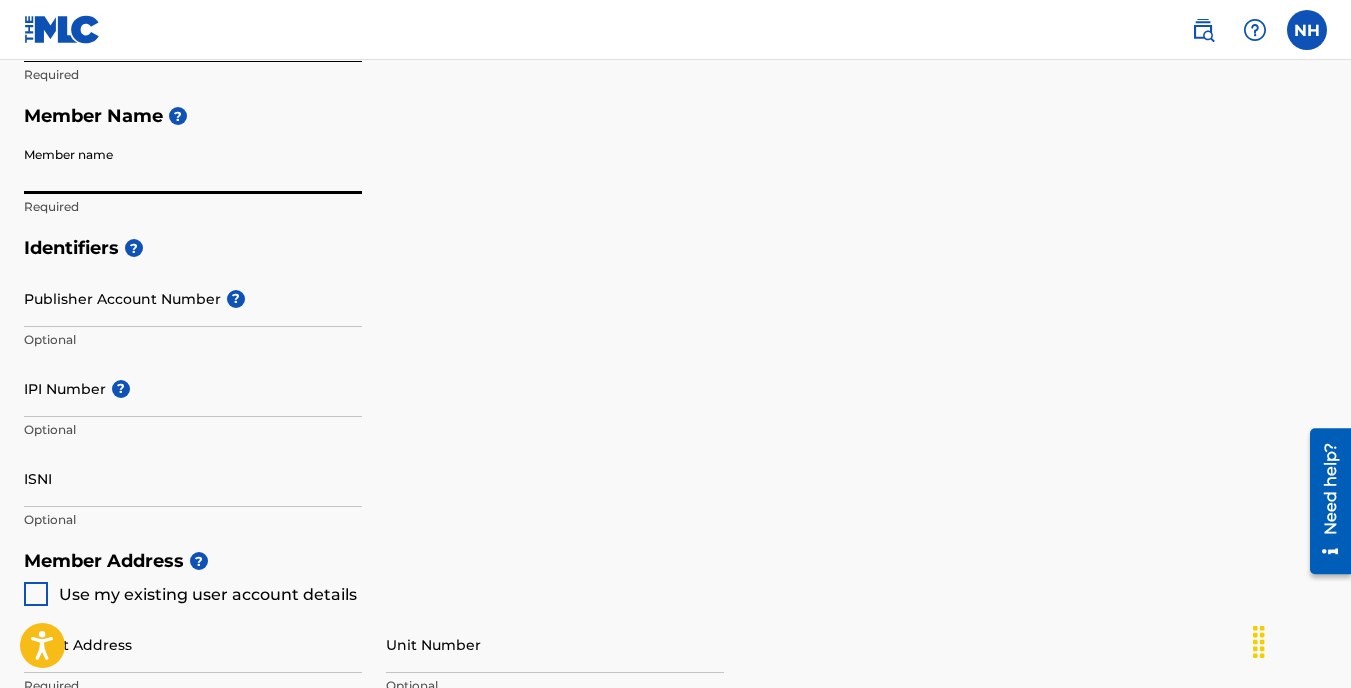 scroll, scrollTop: 400, scrollLeft: 0, axis: vertical 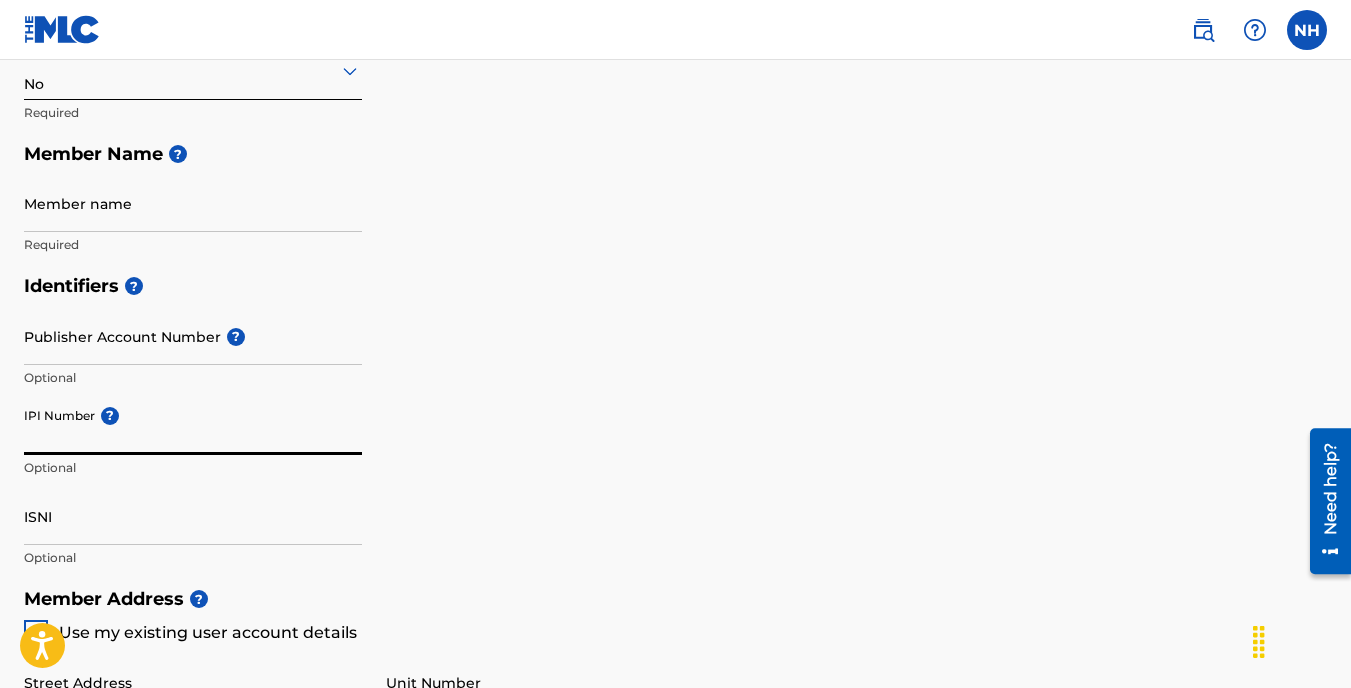 click on "IPI Number ?" at bounding box center (193, 426) 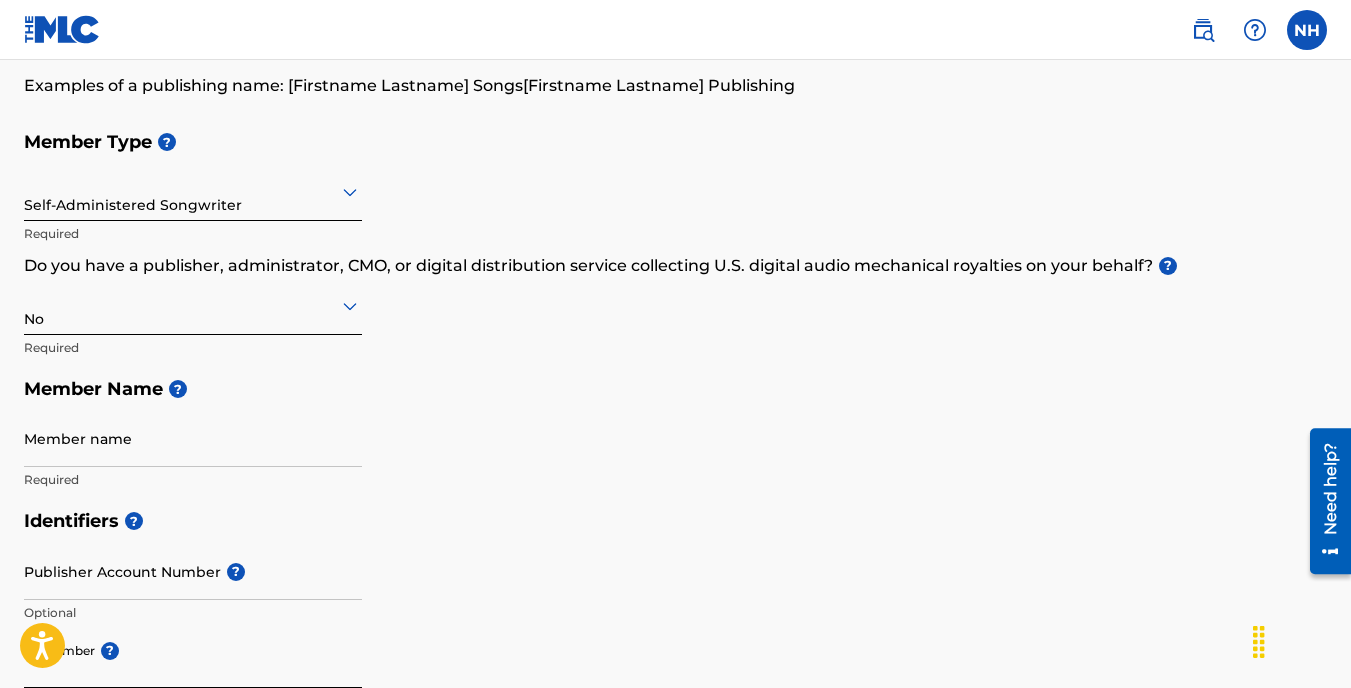 scroll, scrollTop: 200, scrollLeft: 0, axis: vertical 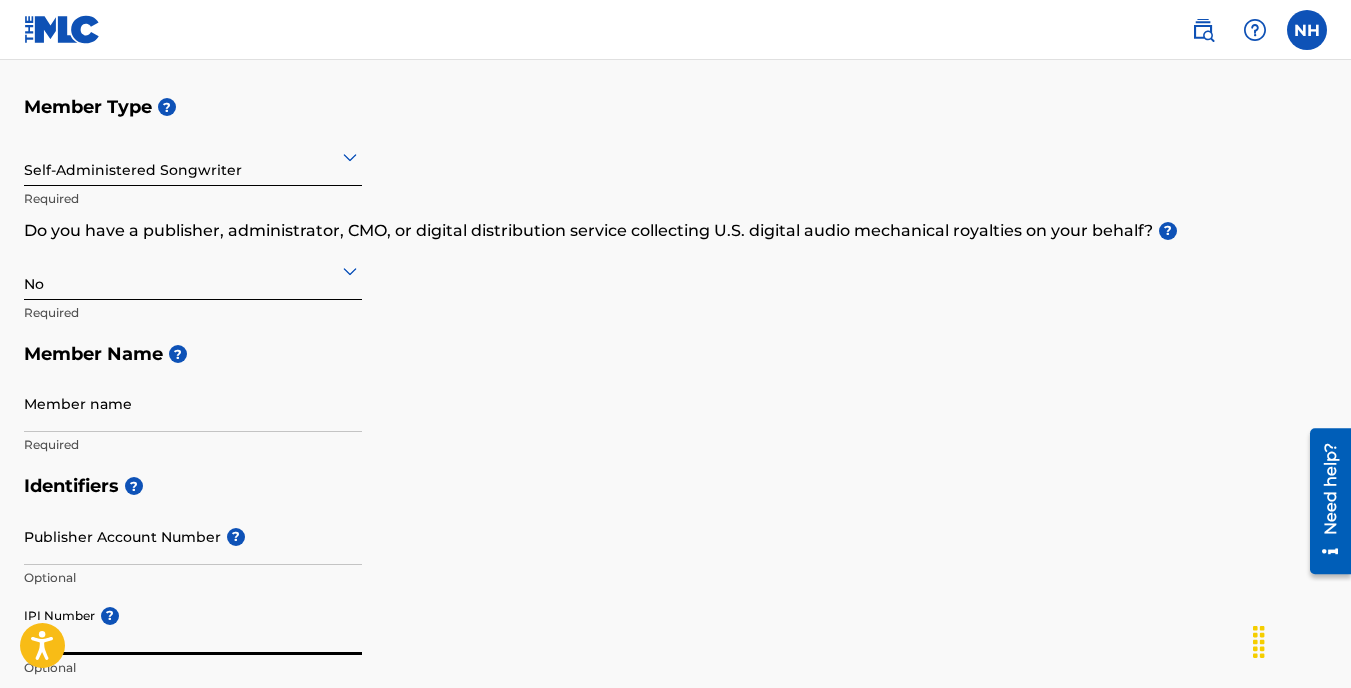 click on "Member name" at bounding box center (193, 403) 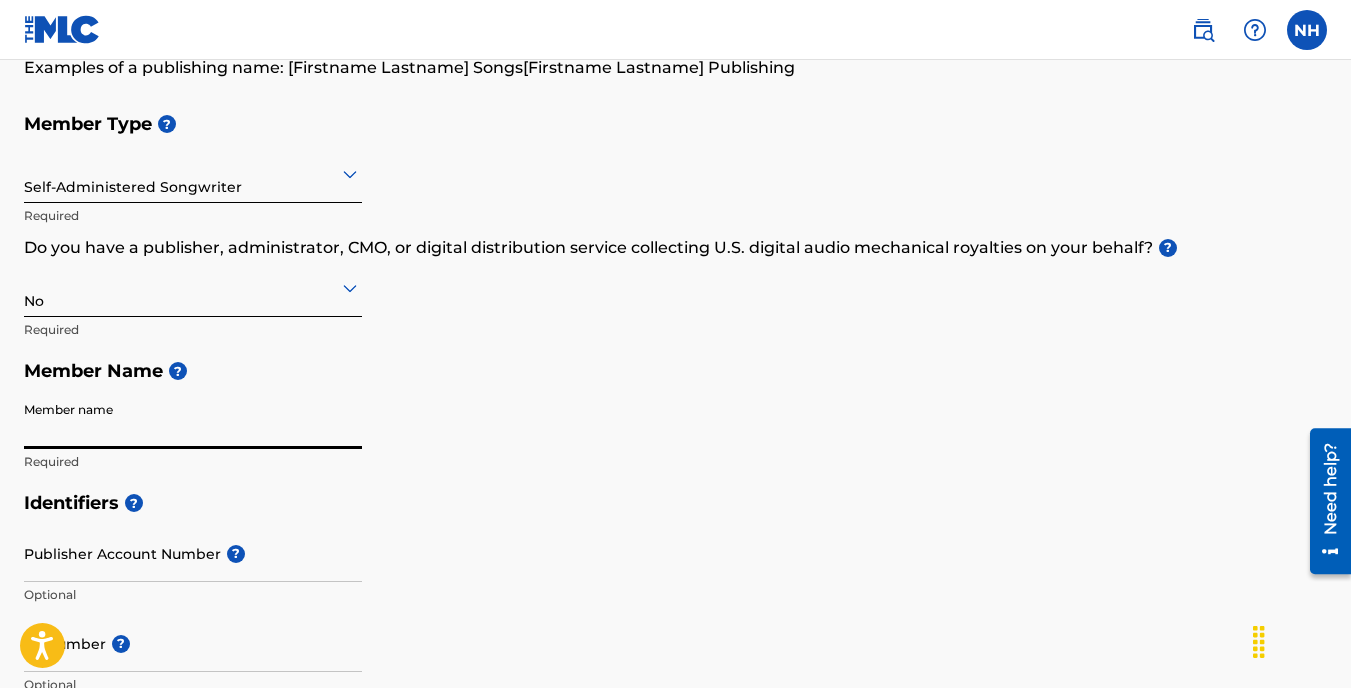 scroll, scrollTop: 0, scrollLeft: 0, axis: both 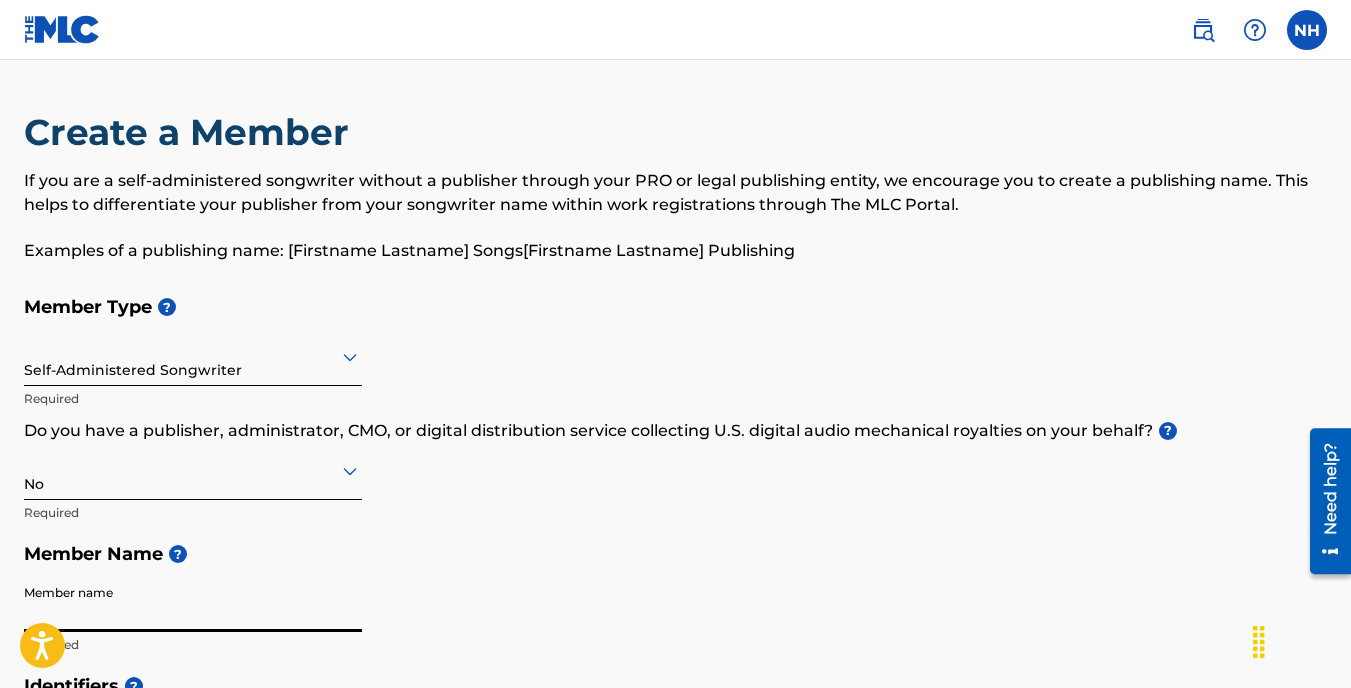 click on "Member name" at bounding box center [193, 603] 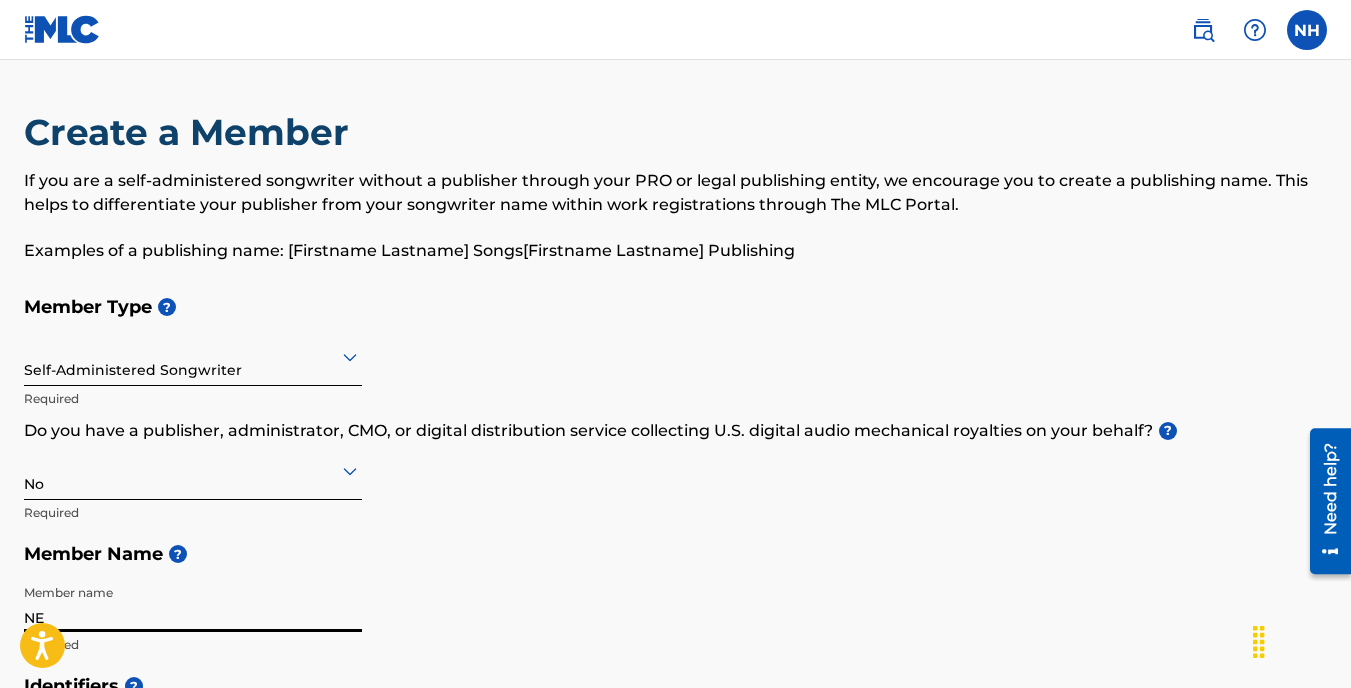 type on "N" 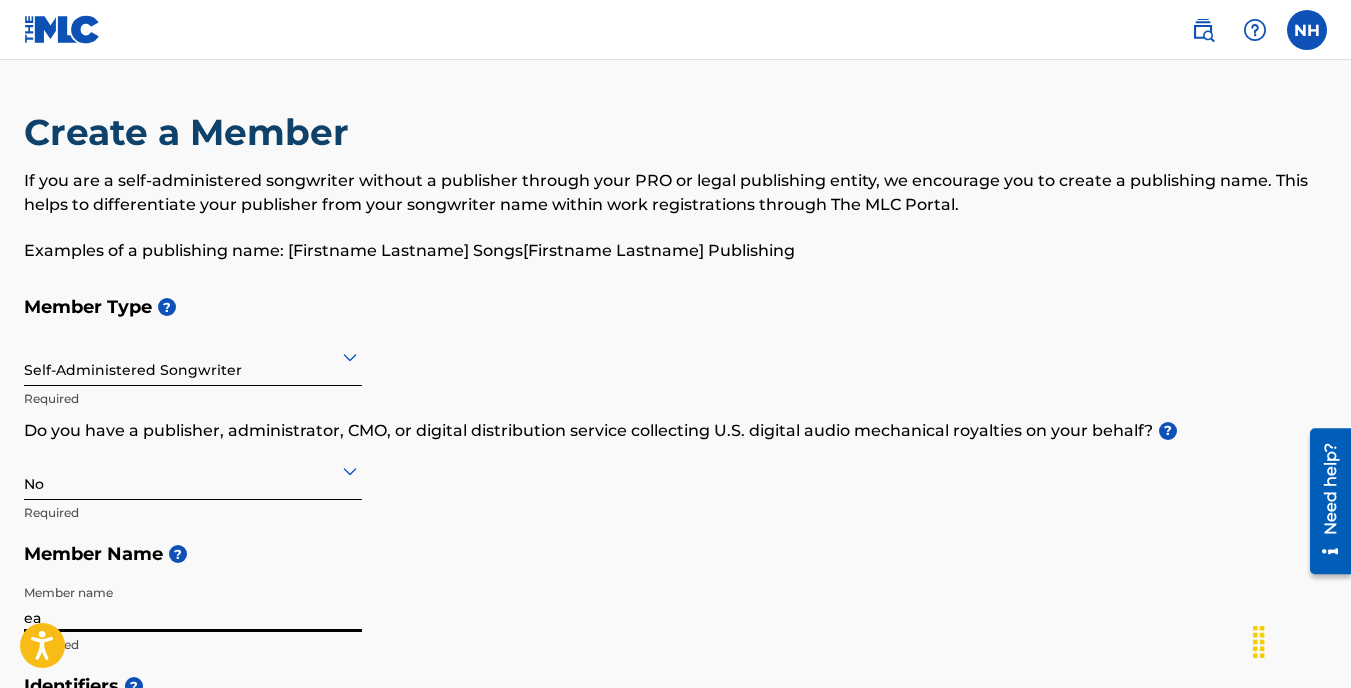 type on "e" 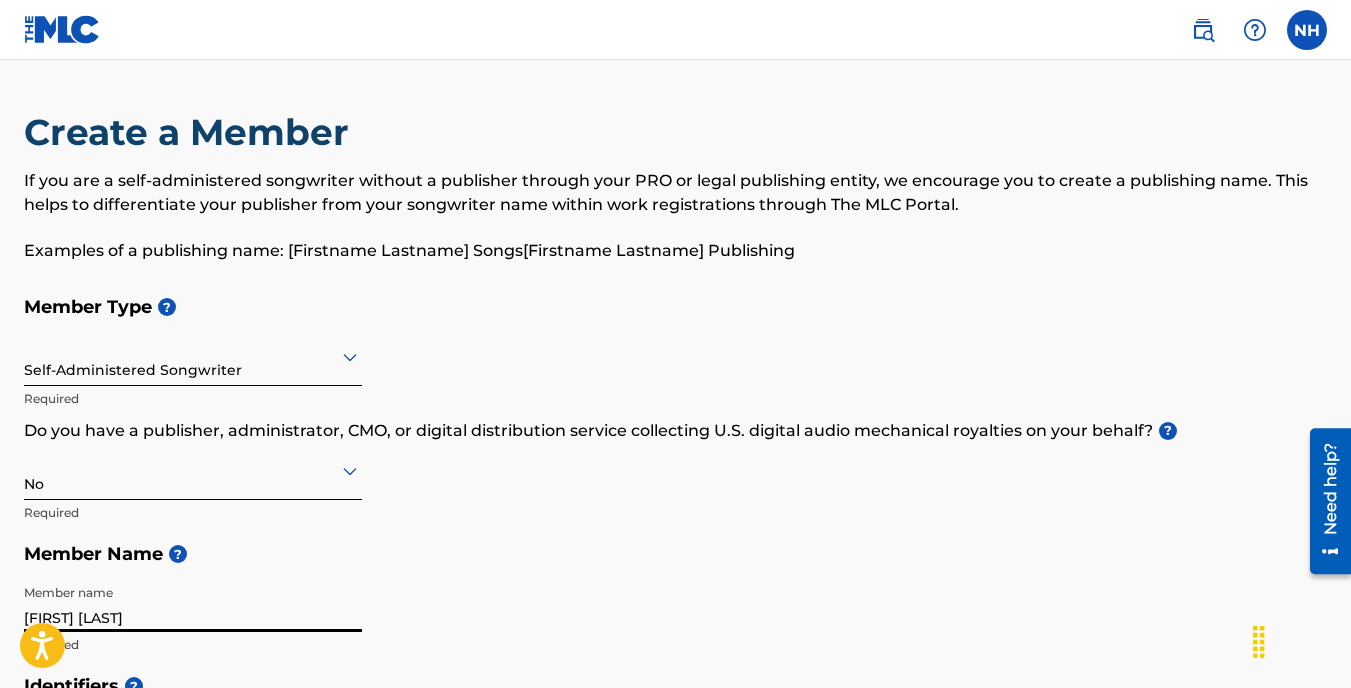 type on "[FIRST] [LAST]" 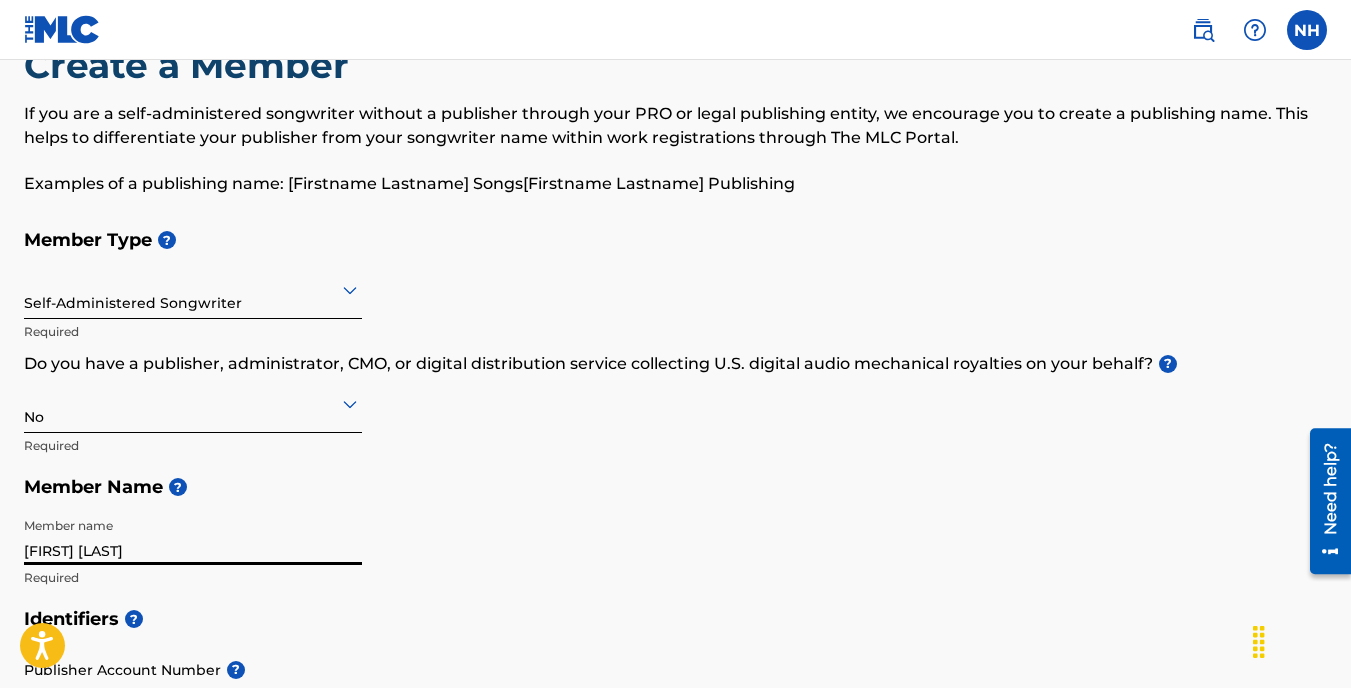 scroll, scrollTop: 200, scrollLeft: 0, axis: vertical 